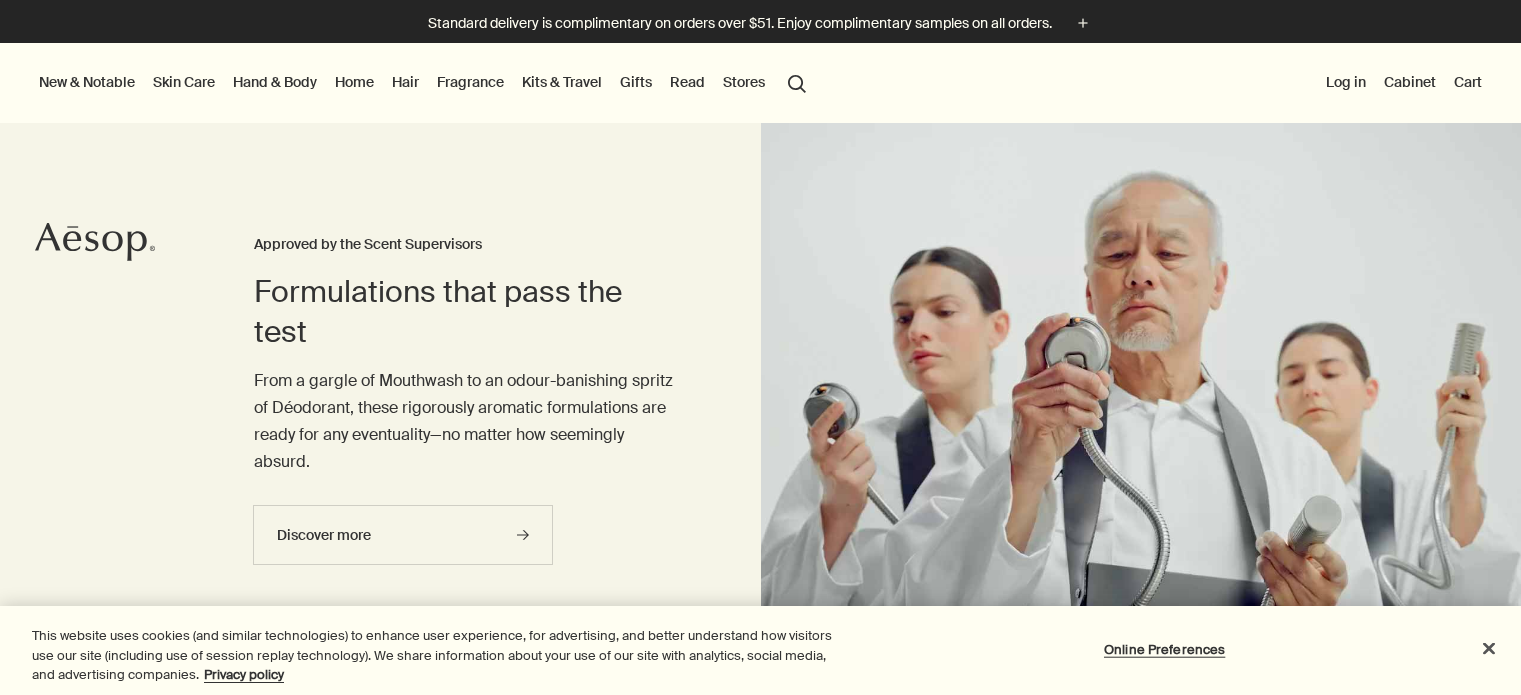 scroll, scrollTop: 0, scrollLeft: 0, axis: both 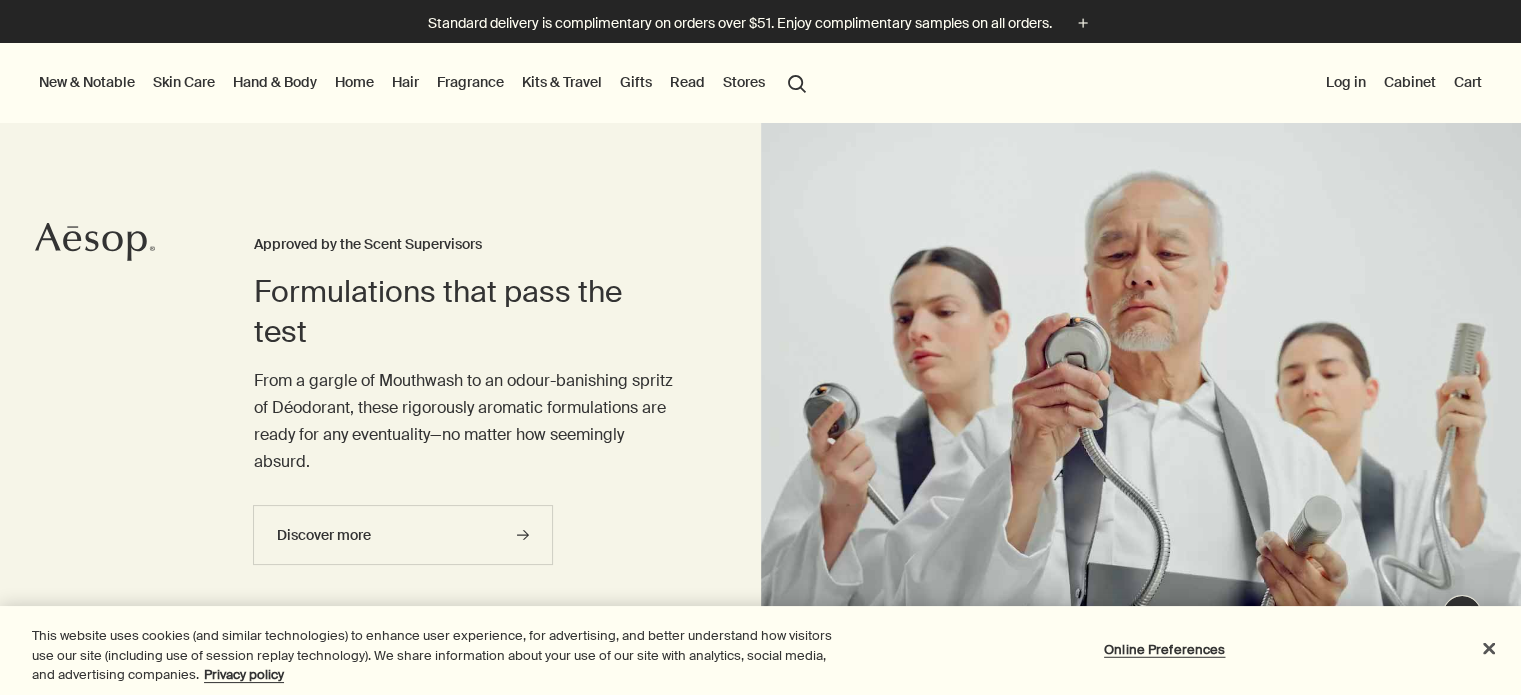 click on "Hair" at bounding box center [405, 82] 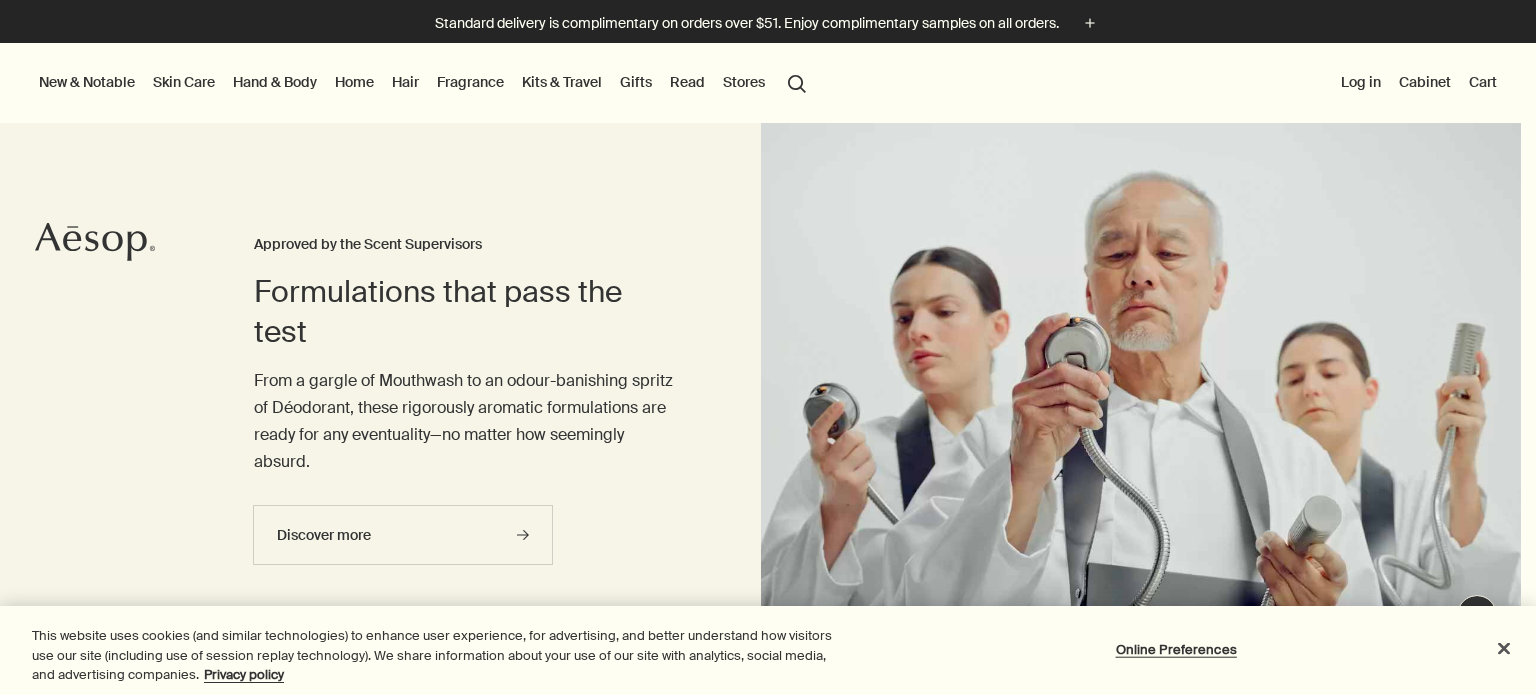click on "New & Notable New additions Lucent Facial Refiner Eleos Nourishing Body Cleanser Aurner Eau de Parfum Virēre Eau de Parfum Notable formulations Reverence Aromatique Hand Wash Geranium Leaf Body Cleanser Resurrection Aromatique Hand Balm Immaculate Facial Tonic [MEDICAL_DATA] Discover [MEDICAL_DATA]   rightArrow Cleansers & Exfoliants Treat & Masque Toners Hydrators & Moisturisers Eye & Lip Care Shaving Sun Care [MEDICAL_DATA] Kits See all [MEDICAL_DATA] Skin type or concern Normal Dry Oily Combination Sensitive Mature Seasonal [MEDICAL_DATA] Summer Winter New additions Lucent Facial Refiner Immaculate Facial Tonic An introduction to skin types   rightArrow Lessons from the lab Hand & Body Discover Hand & Body   rightArrow Hand Washes & Balms Bar Soaps Body Cleansers & Scrubs Body Balms & Oils Oral Care & Deodorants See all Hand & Body New additions Eleos Nourishing Body Cleanser Eleos Aromatique Hand Balm Refresh [MEDICAL_DATA] Slab New Eleos Nourishing Body Cleanser   rightArrow The shower, your stage Home Discover Home   Incense" at bounding box center [768, 83] 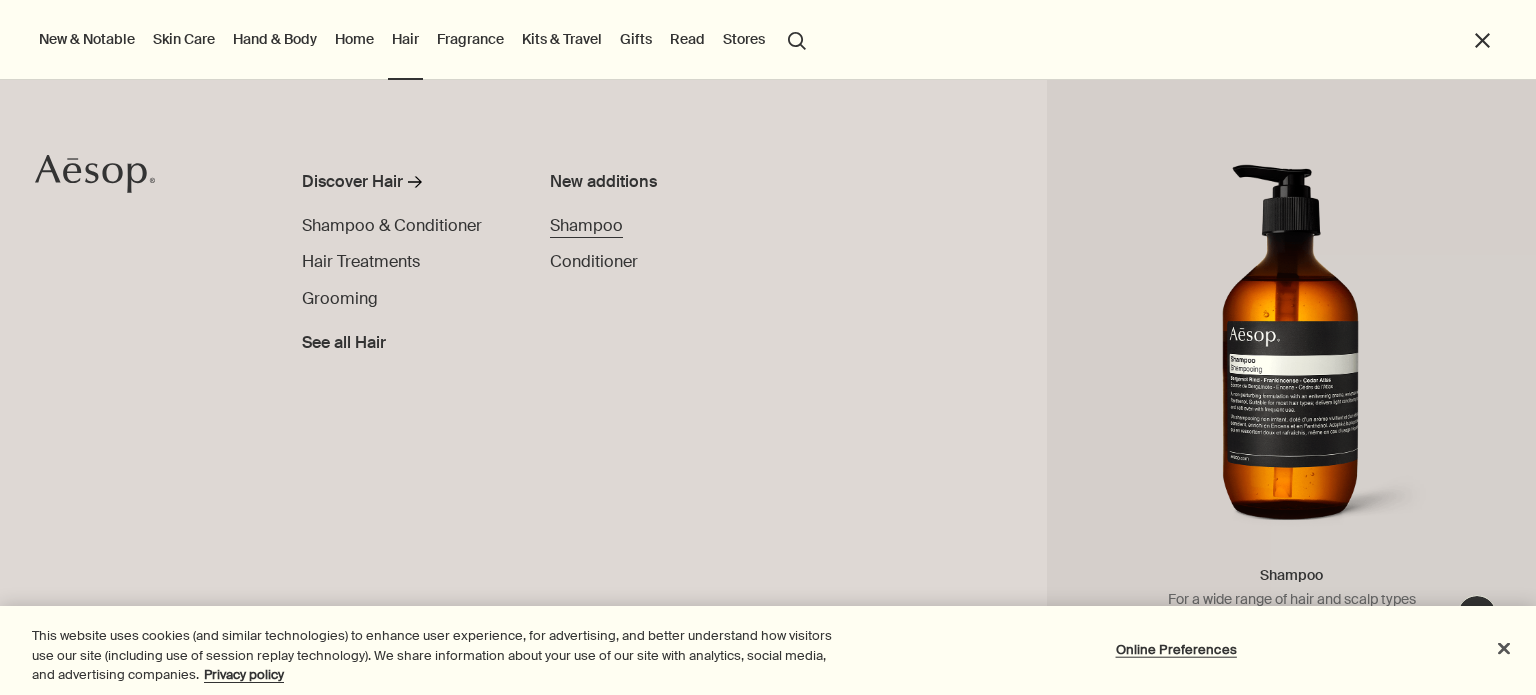 click on "Shampoo" at bounding box center [586, 225] 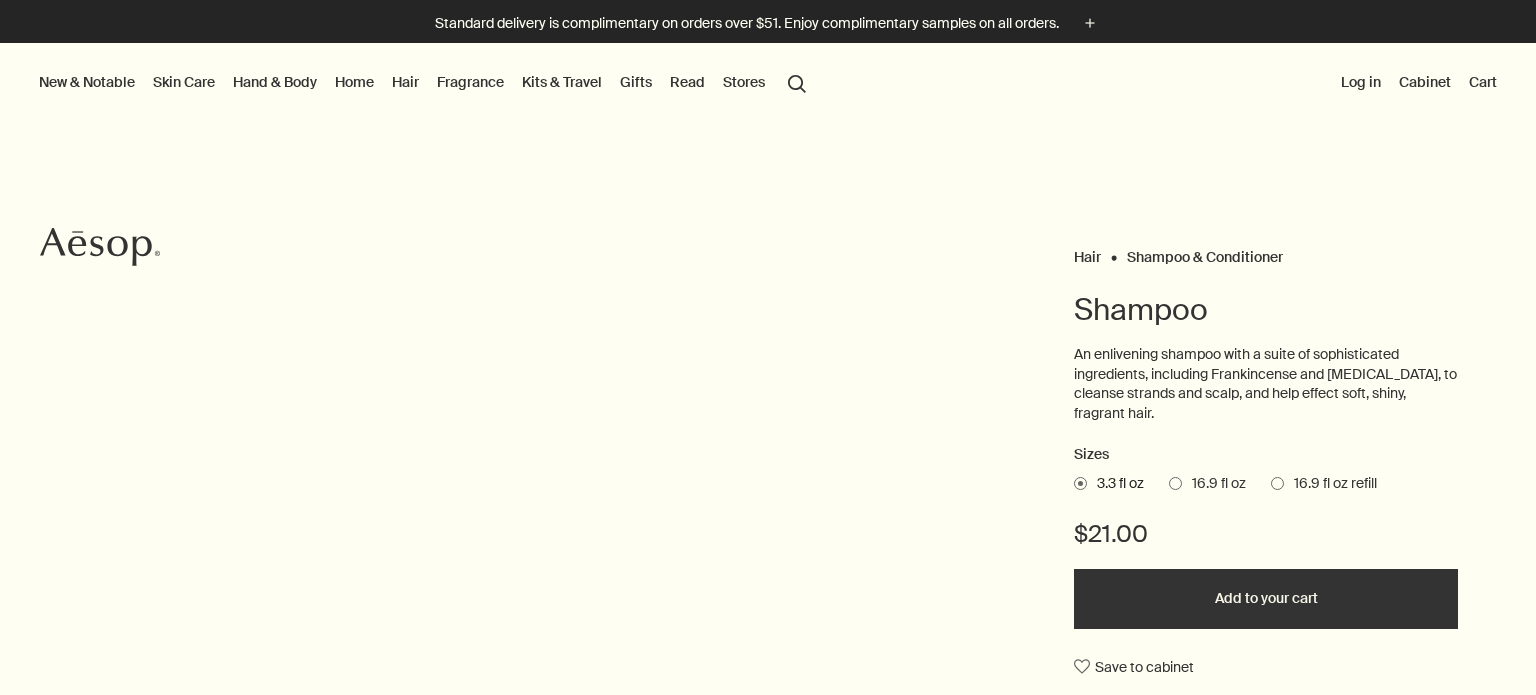 scroll, scrollTop: 0, scrollLeft: 0, axis: both 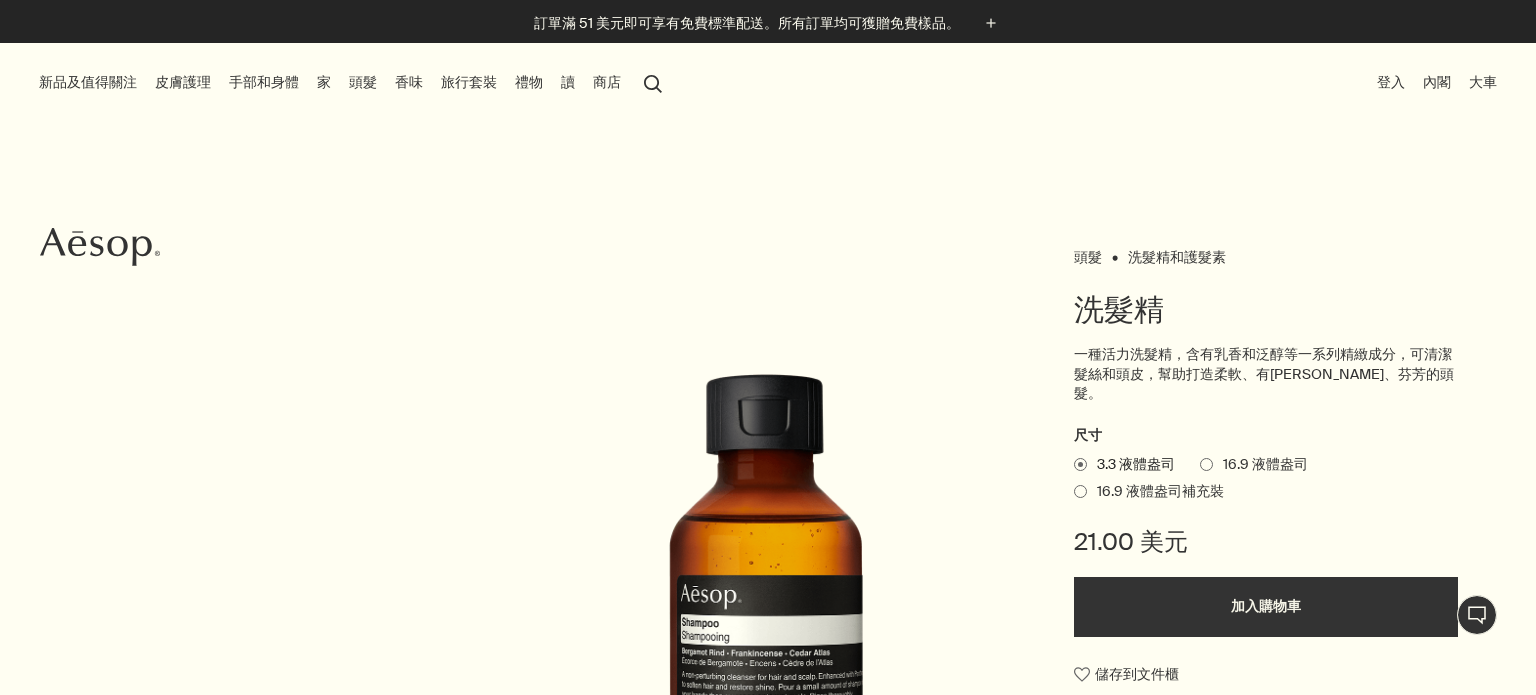 click on "頭髮" at bounding box center [363, 82] 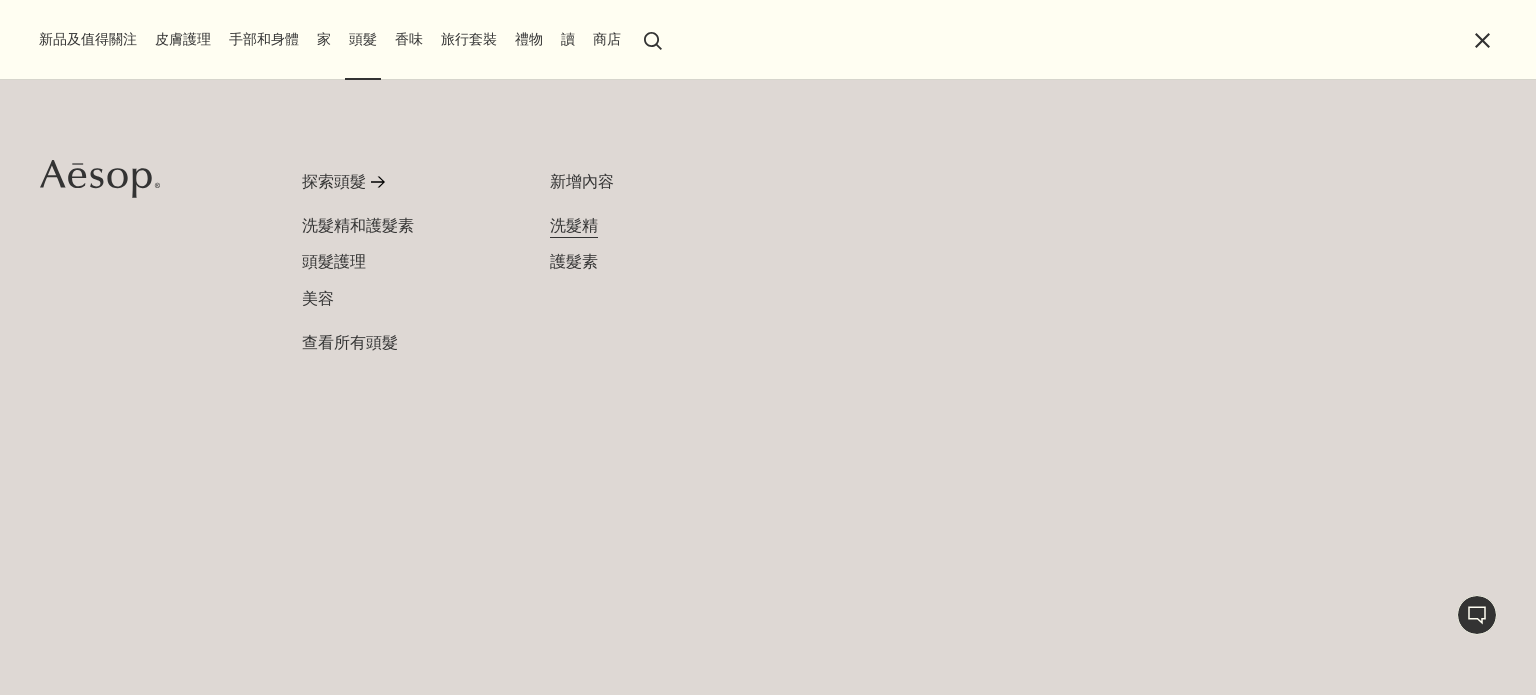 click on "洗髮精" at bounding box center [574, 225] 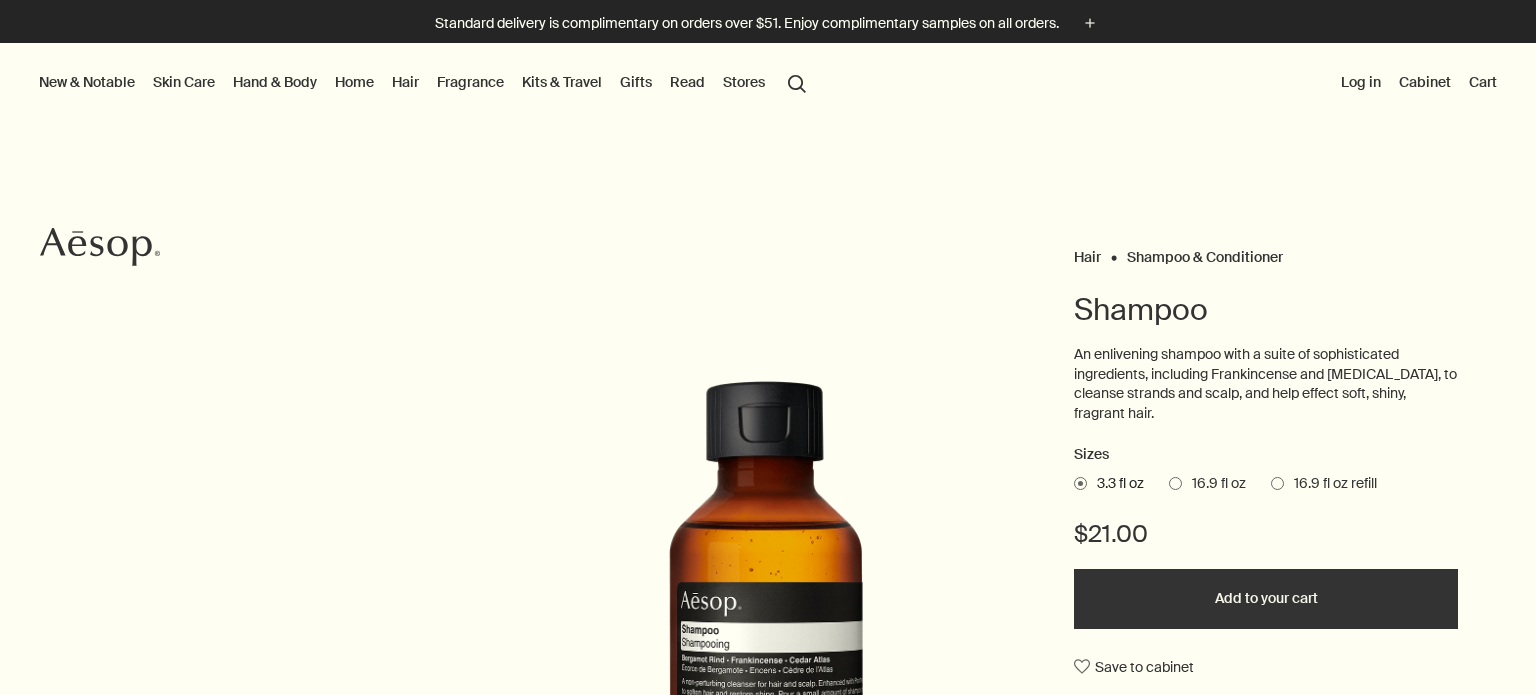 scroll, scrollTop: 0, scrollLeft: 0, axis: both 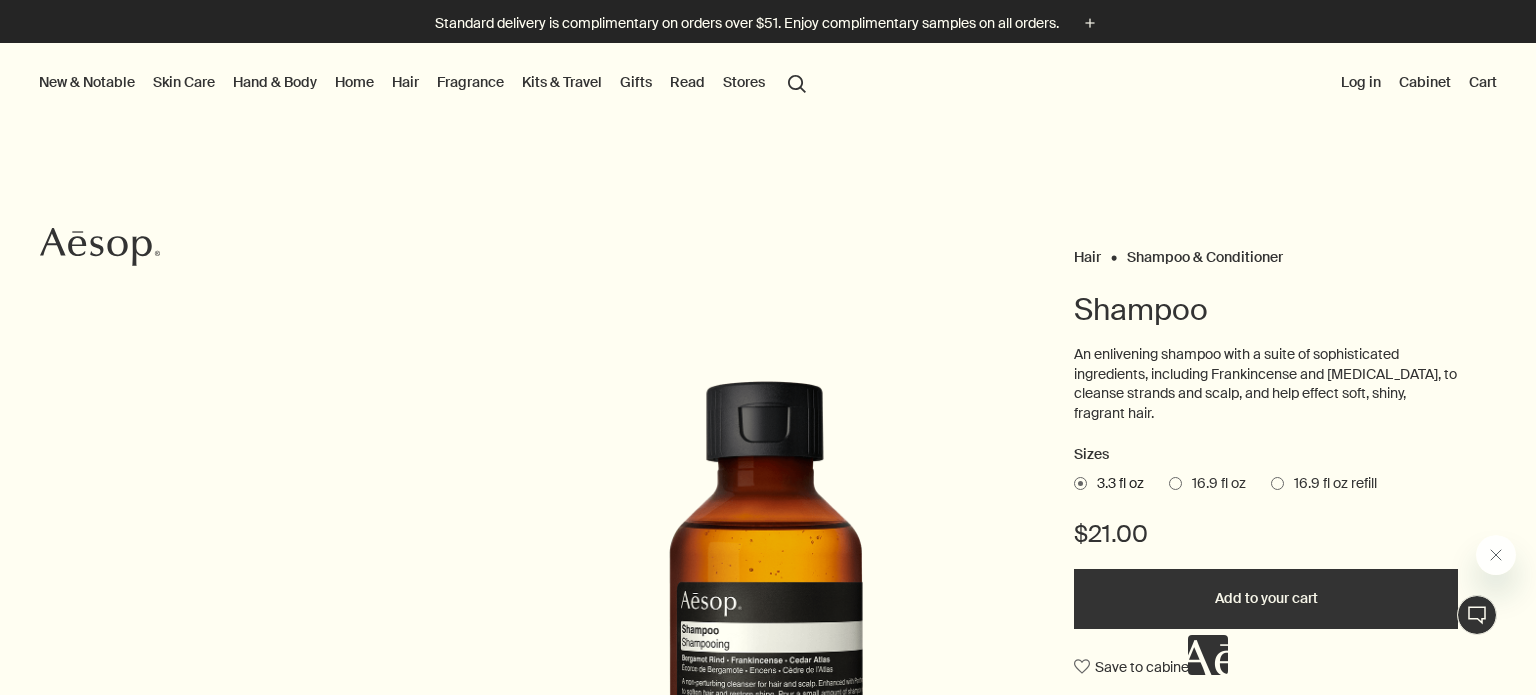 click on "Hair" at bounding box center (405, 82) 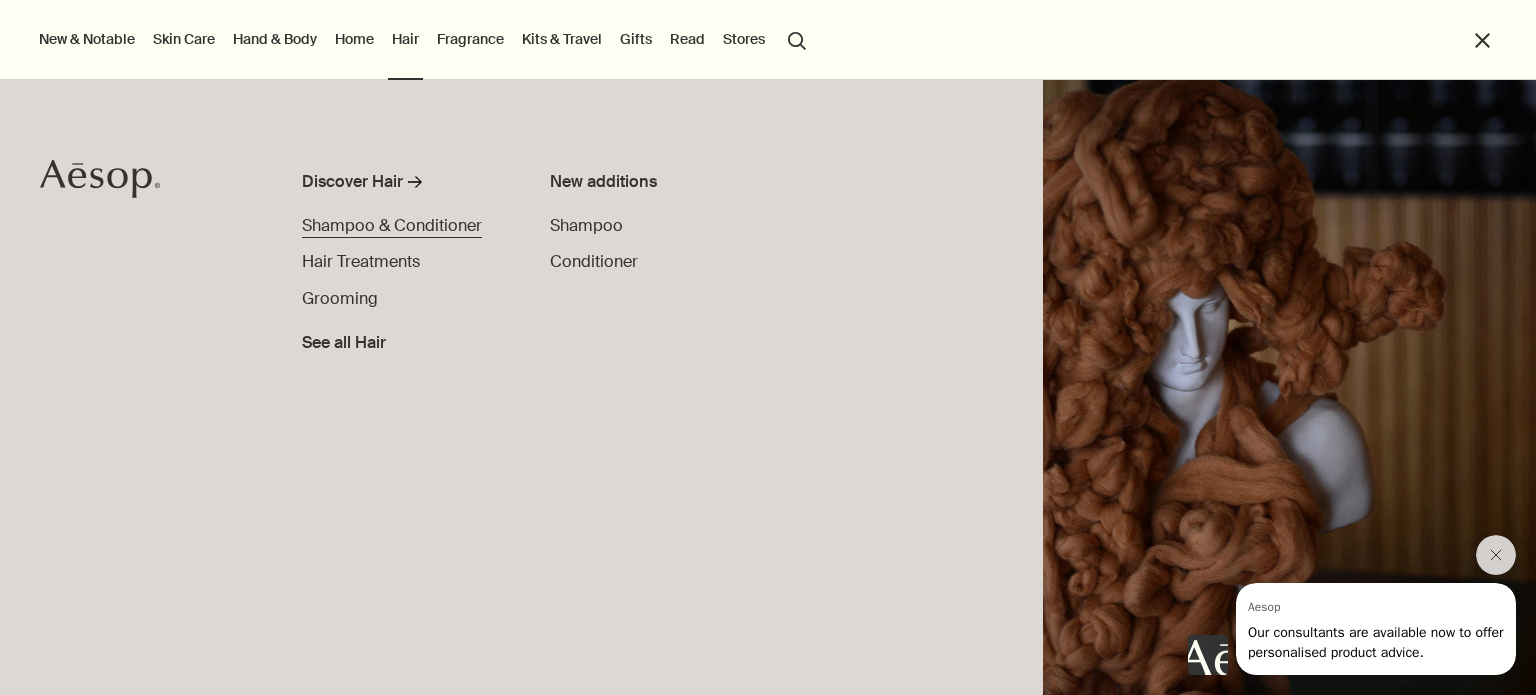 click on "Shampoo & Conditioner" at bounding box center (392, 225) 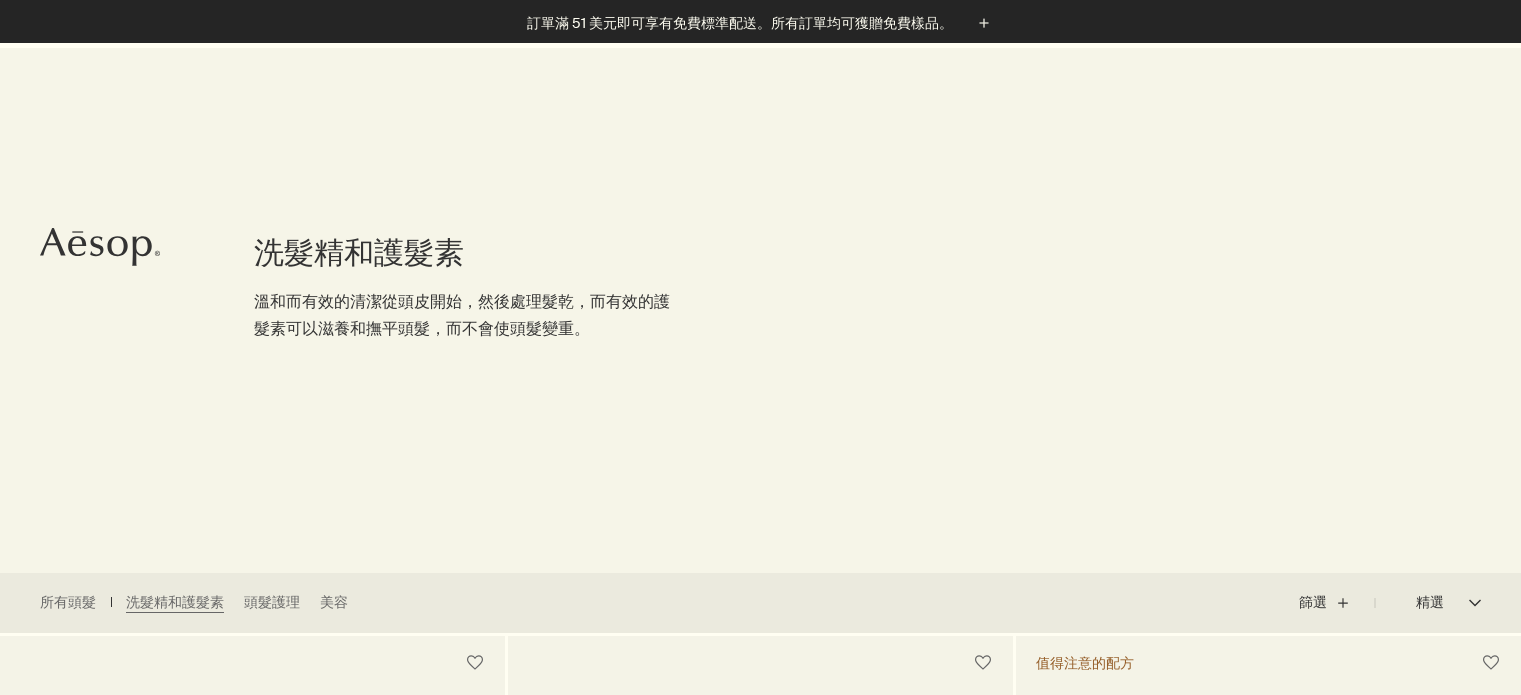 scroll, scrollTop: 400, scrollLeft: 0, axis: vertical 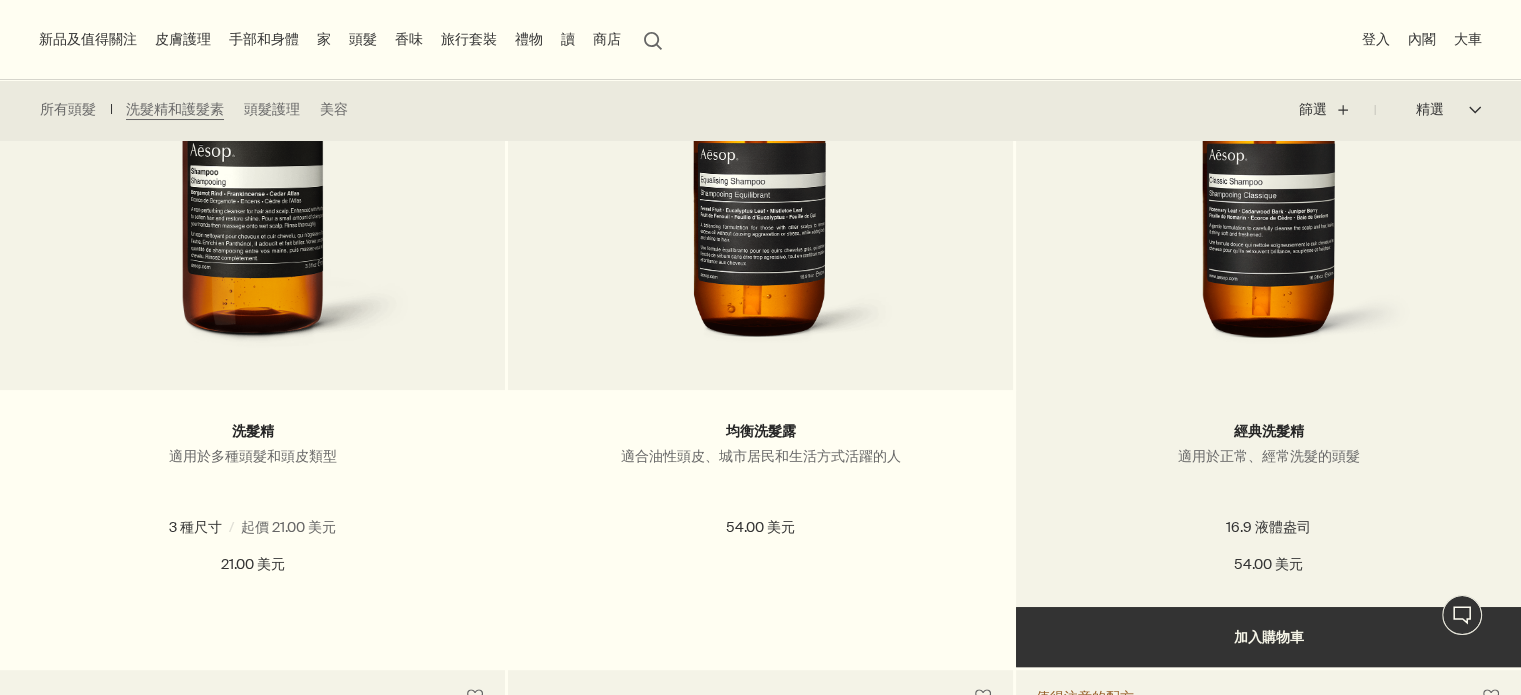 click at bounding box center [1268, 175] 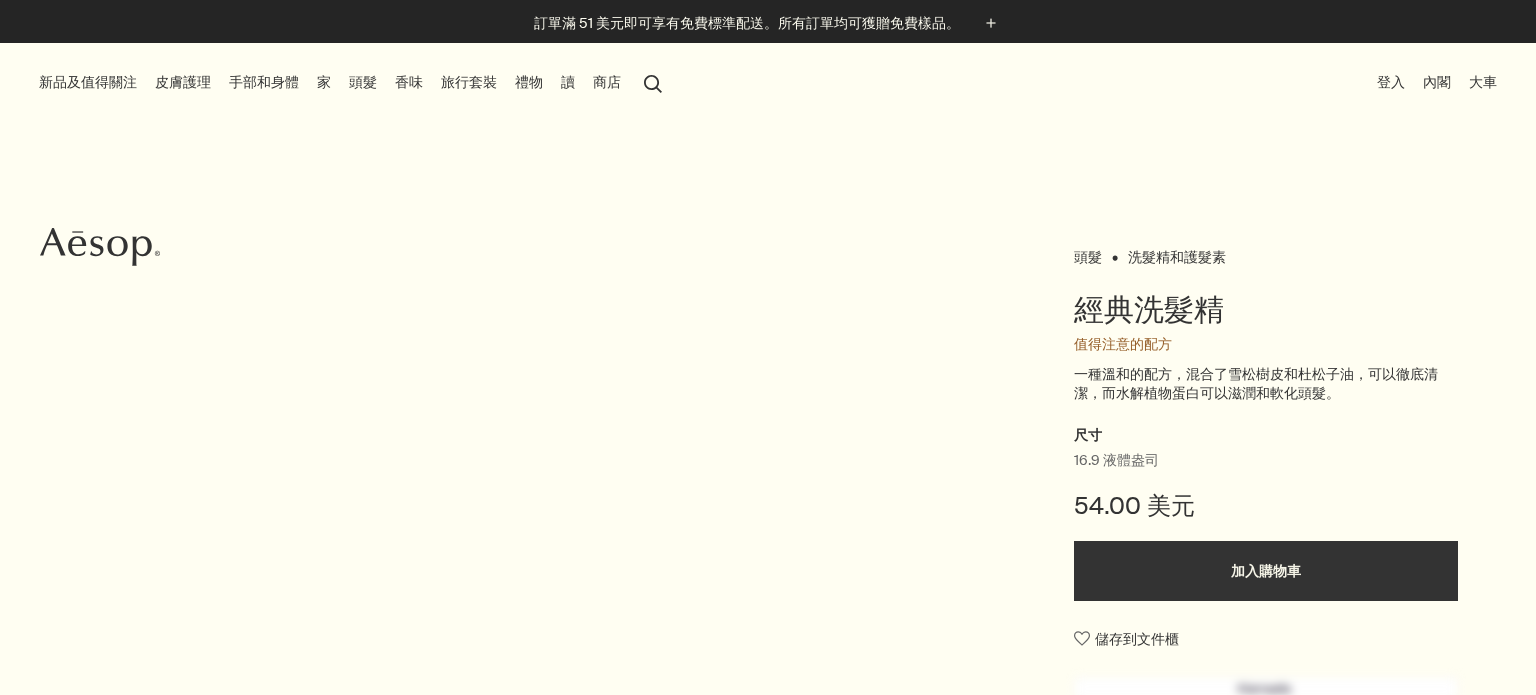 scroll, scrollTop: 0, scrollLeft: 0, axis: both 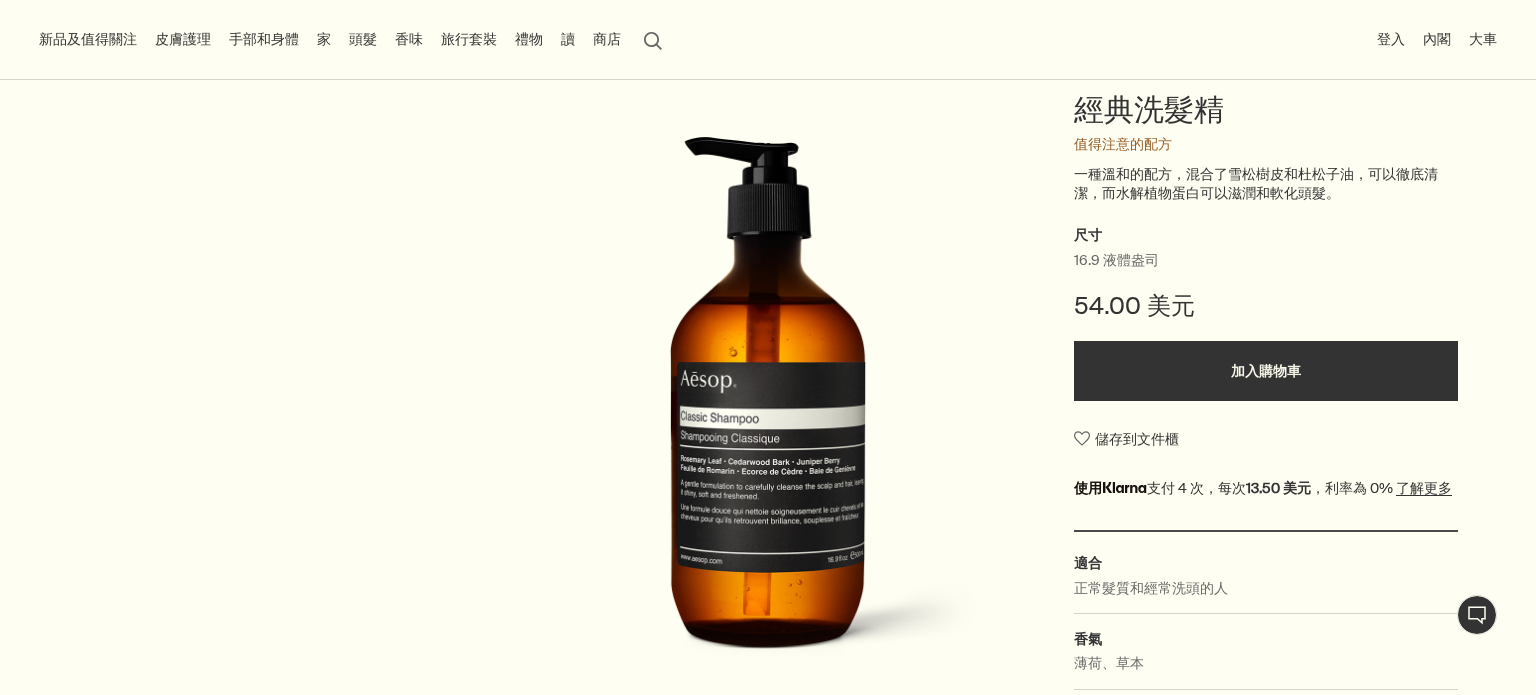 click on "加入購物車" at bounding box center [1266, 371] 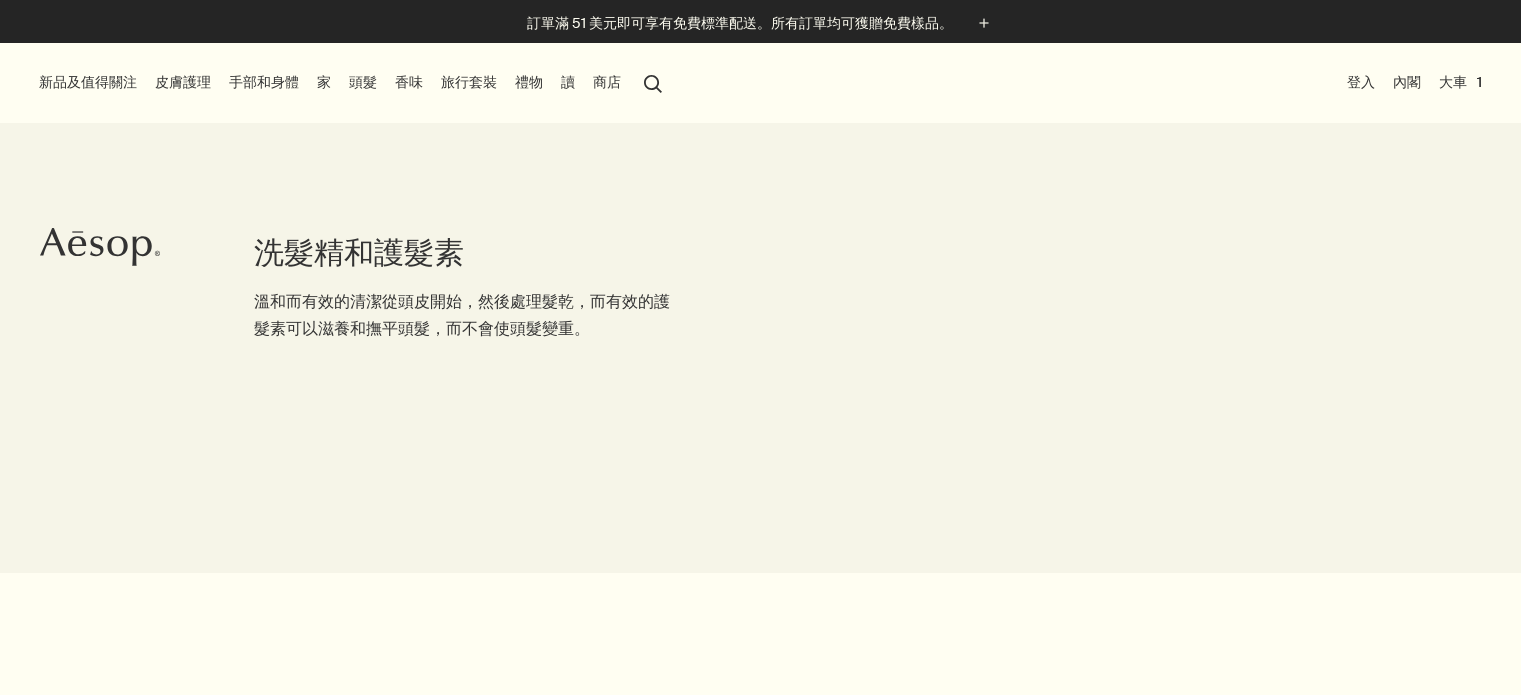 scroll, scrollTop: 0, scrollLeft: 0, axis: both 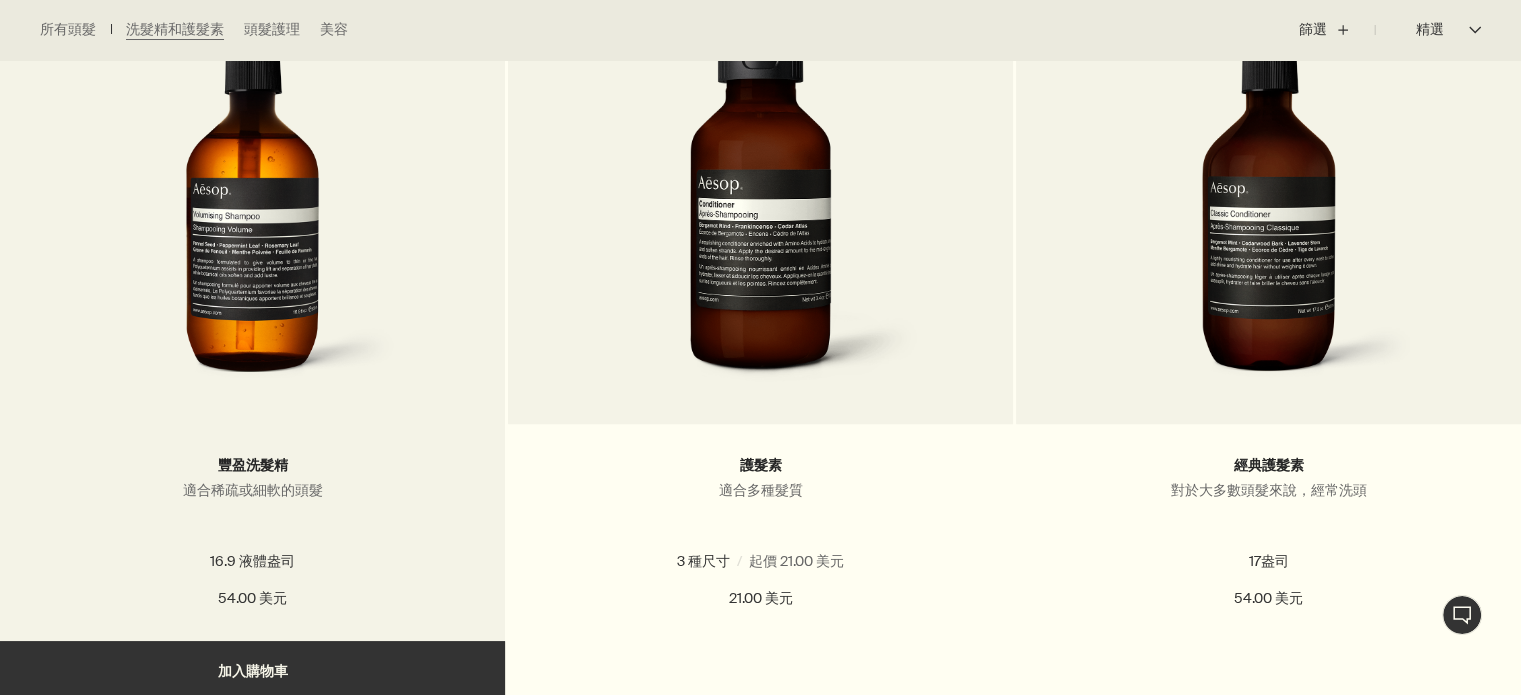 click at bounding box center (252, 209) 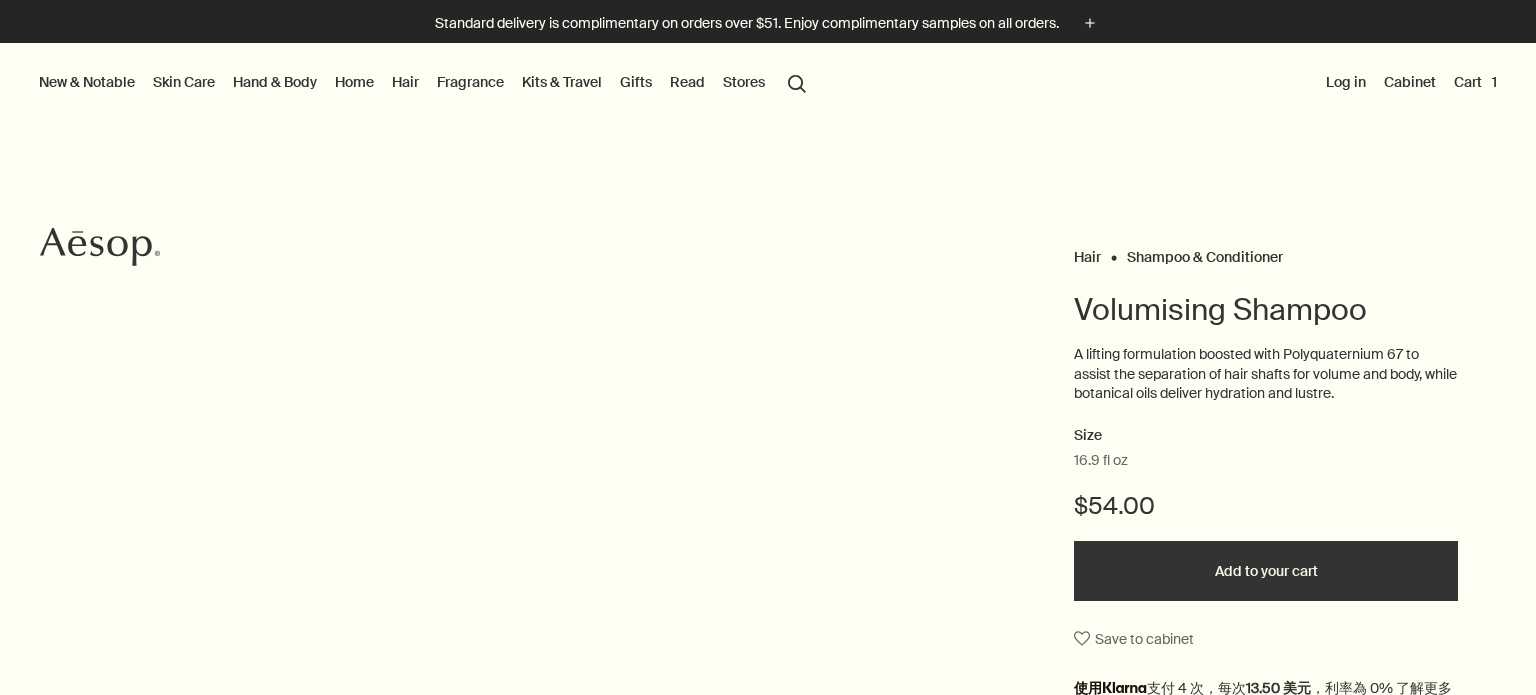 scroll, scrollTop: 0, scrollLeft: 0, axis: both 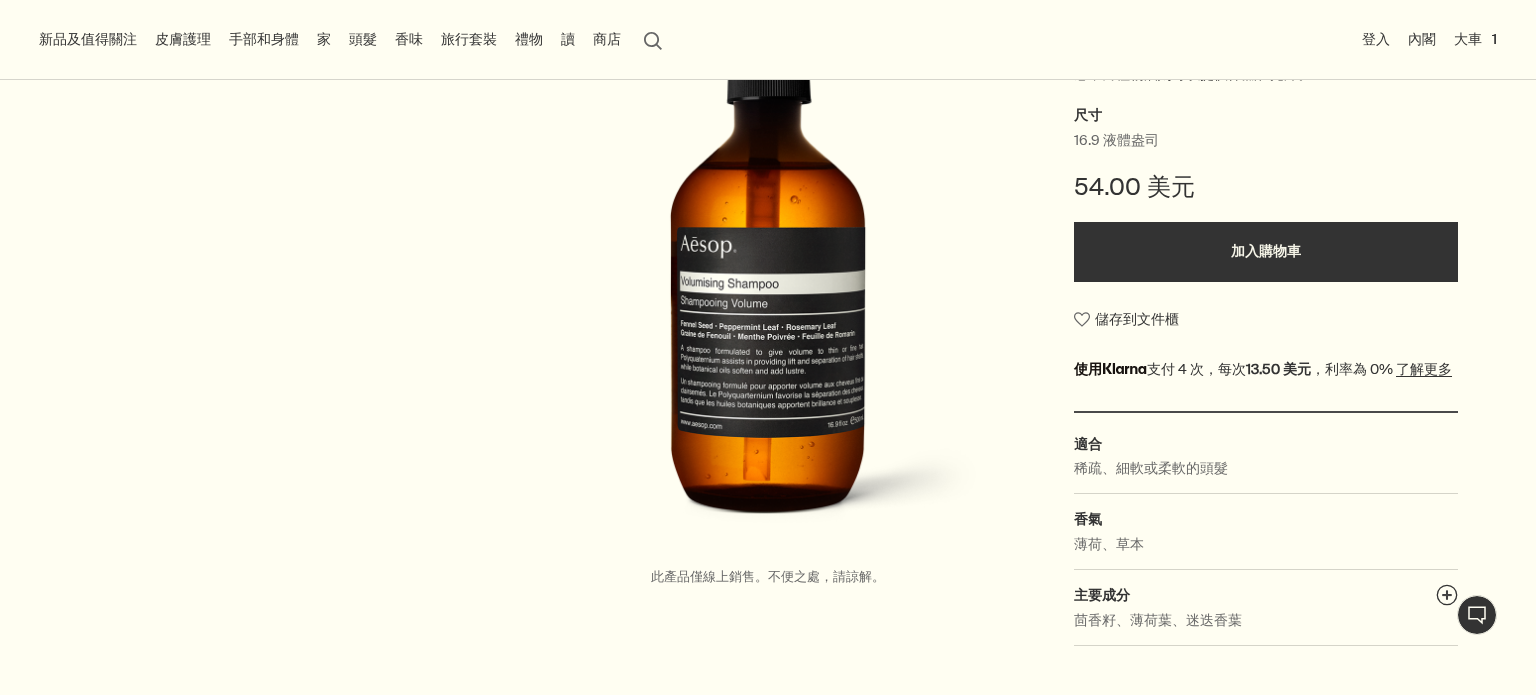 click on "加入購物車" at bounding box center (1266, 252) 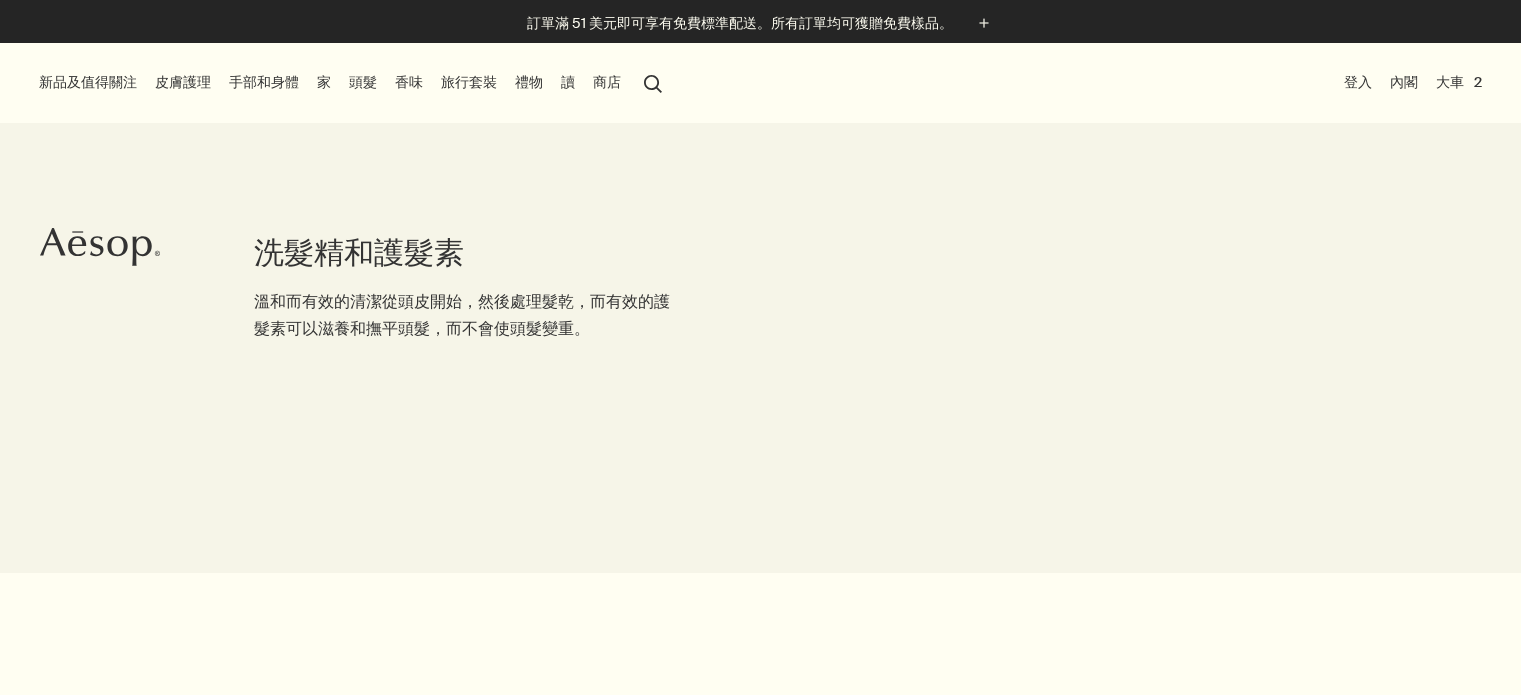 scroll, scrollTop: 0, scrollLeft: 0, axis: both 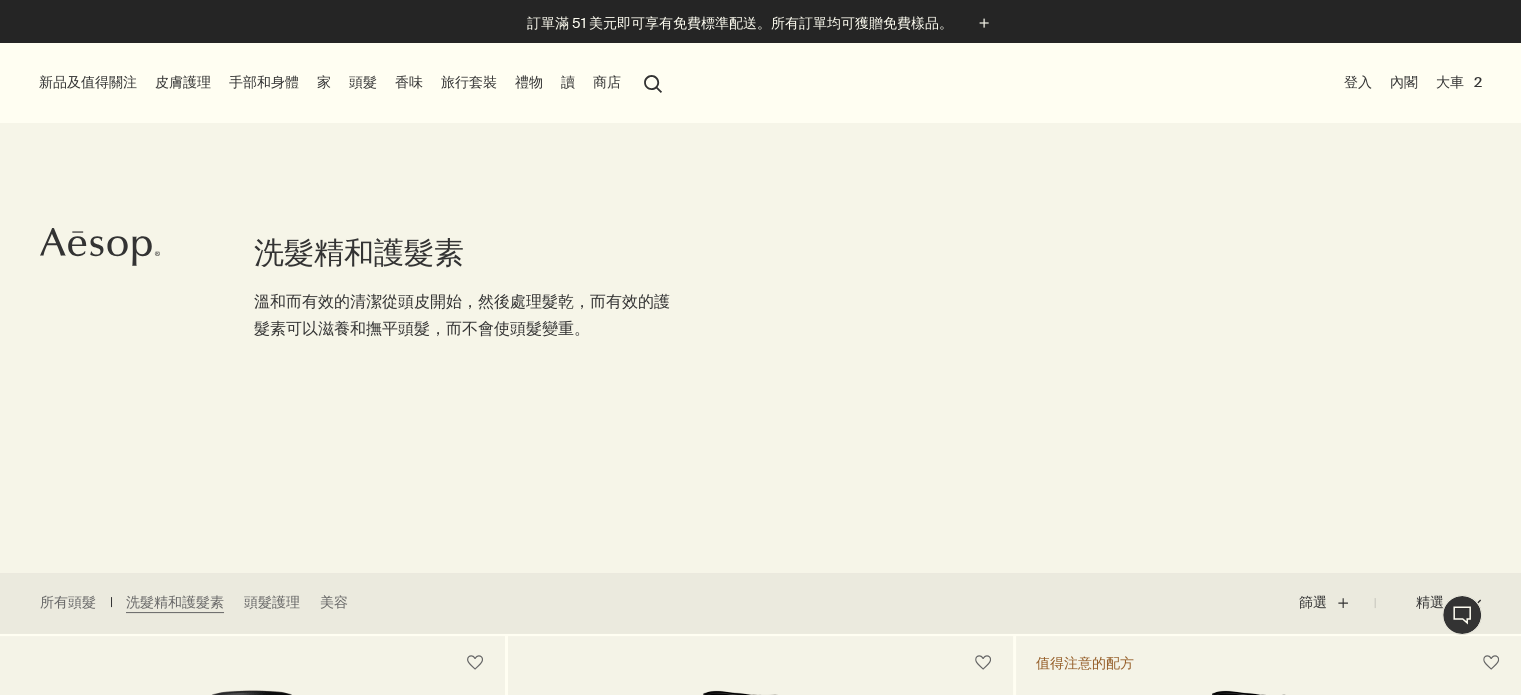 click on "手部和身體" at bounding box center [264, 82] 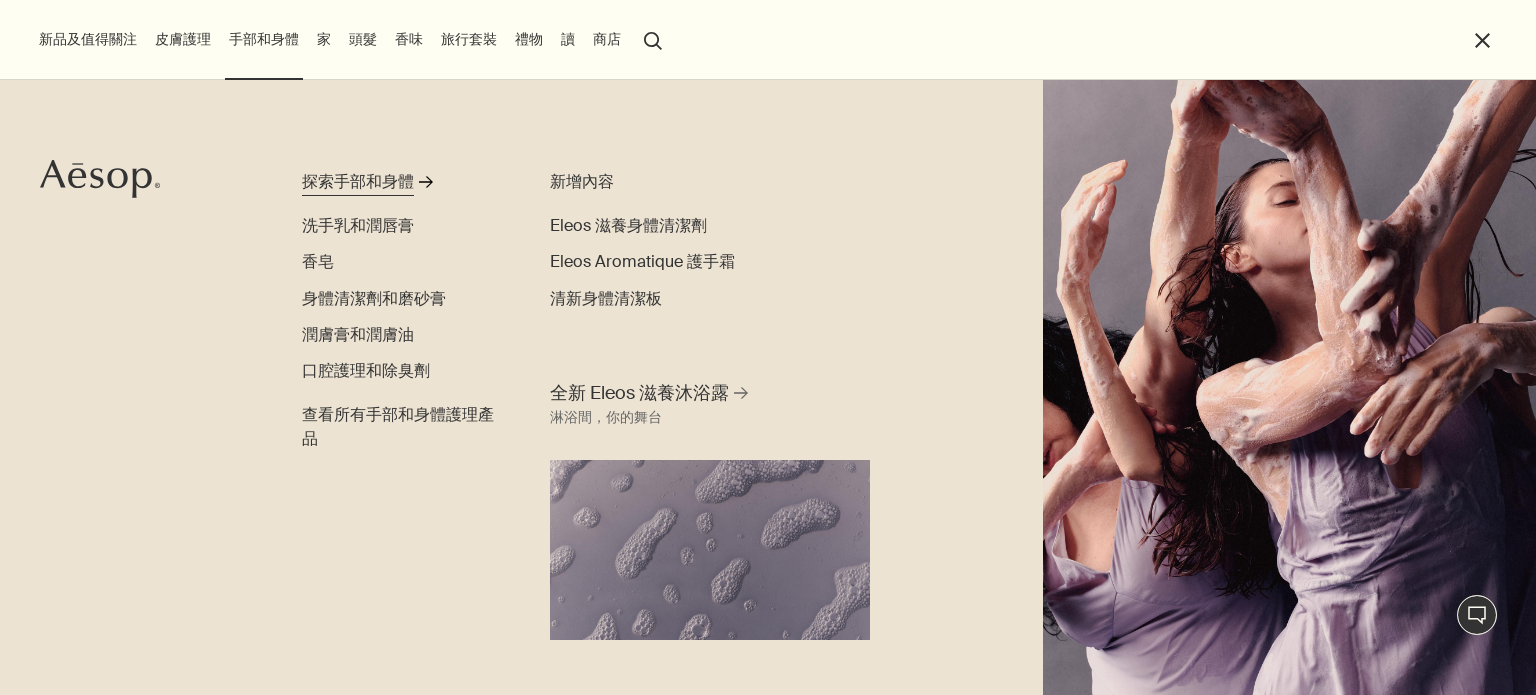 click on "探索手部和身體" at bounding box center (358, 181) 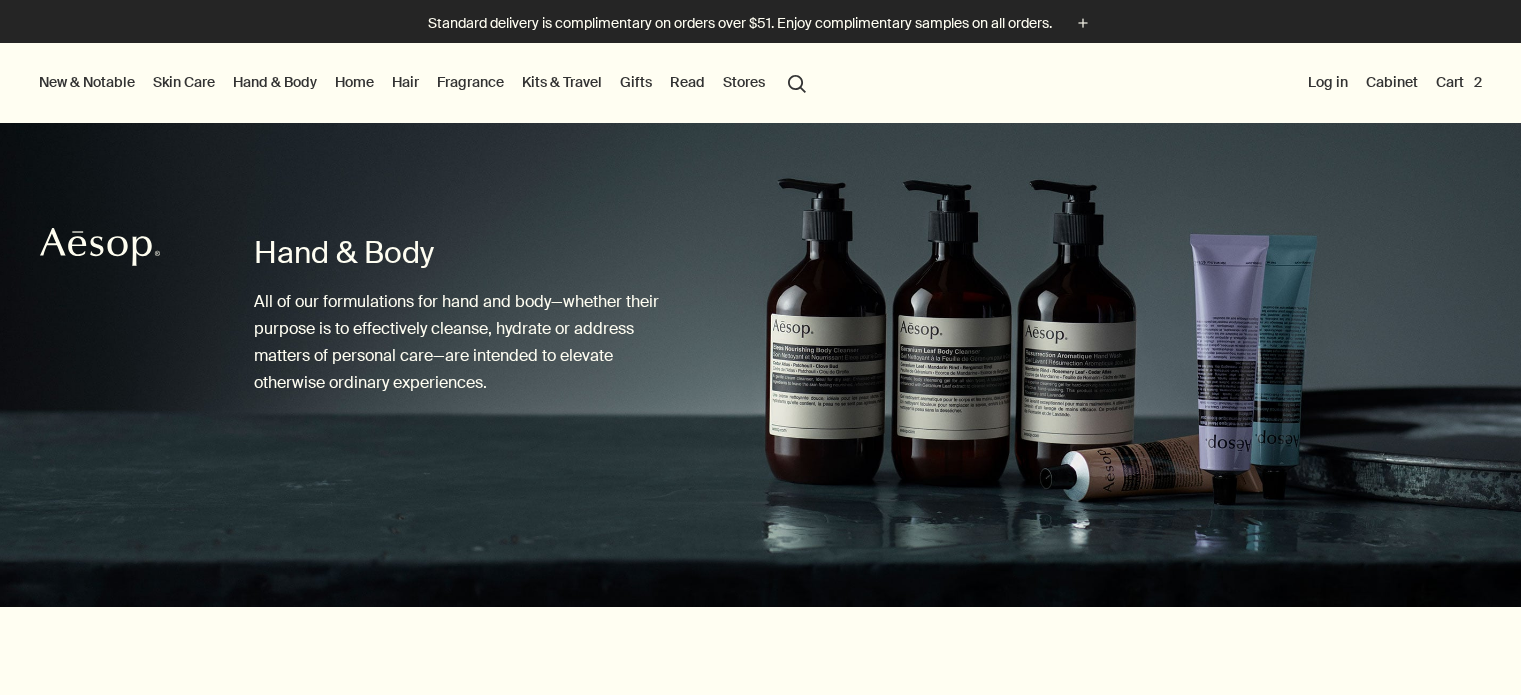 scroll, scrollTop: 0, scrollLeft: 0, axis: both 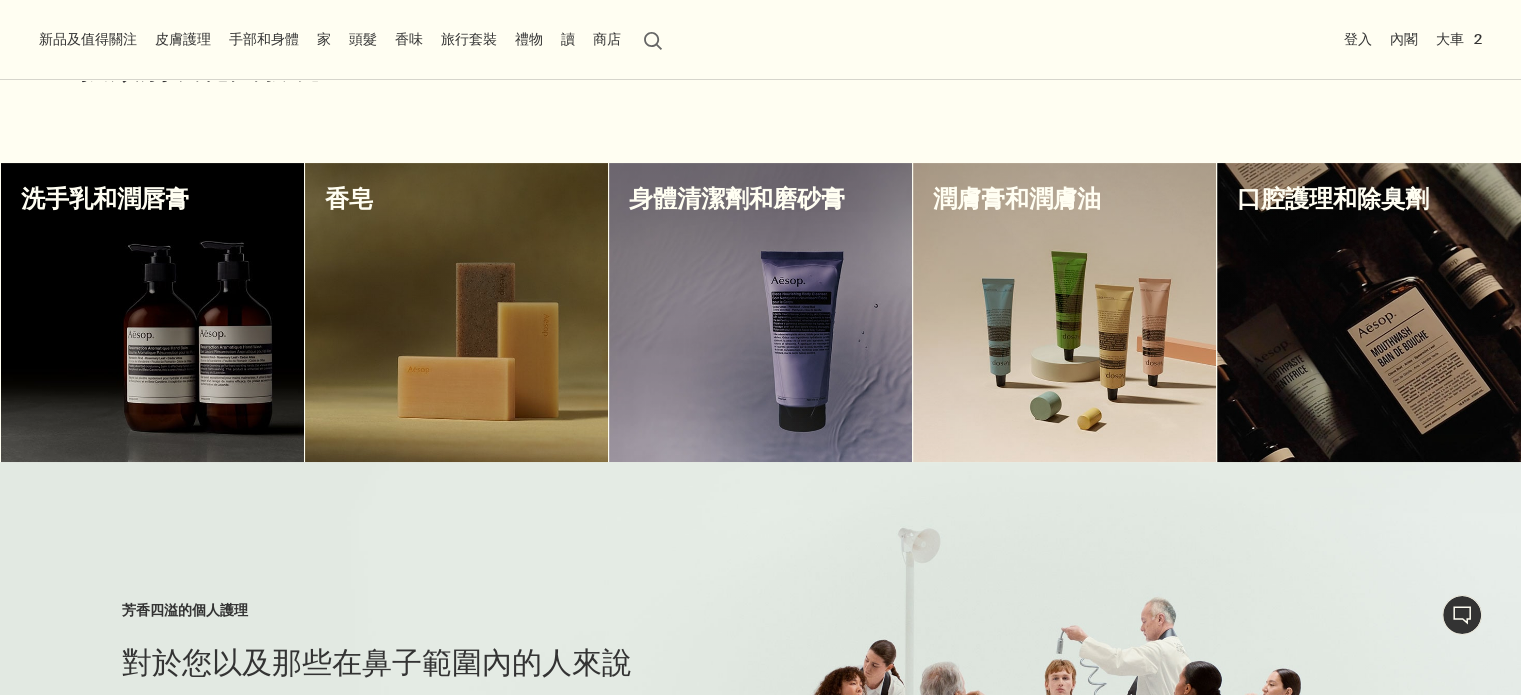 click at bounding box center [152, 312] 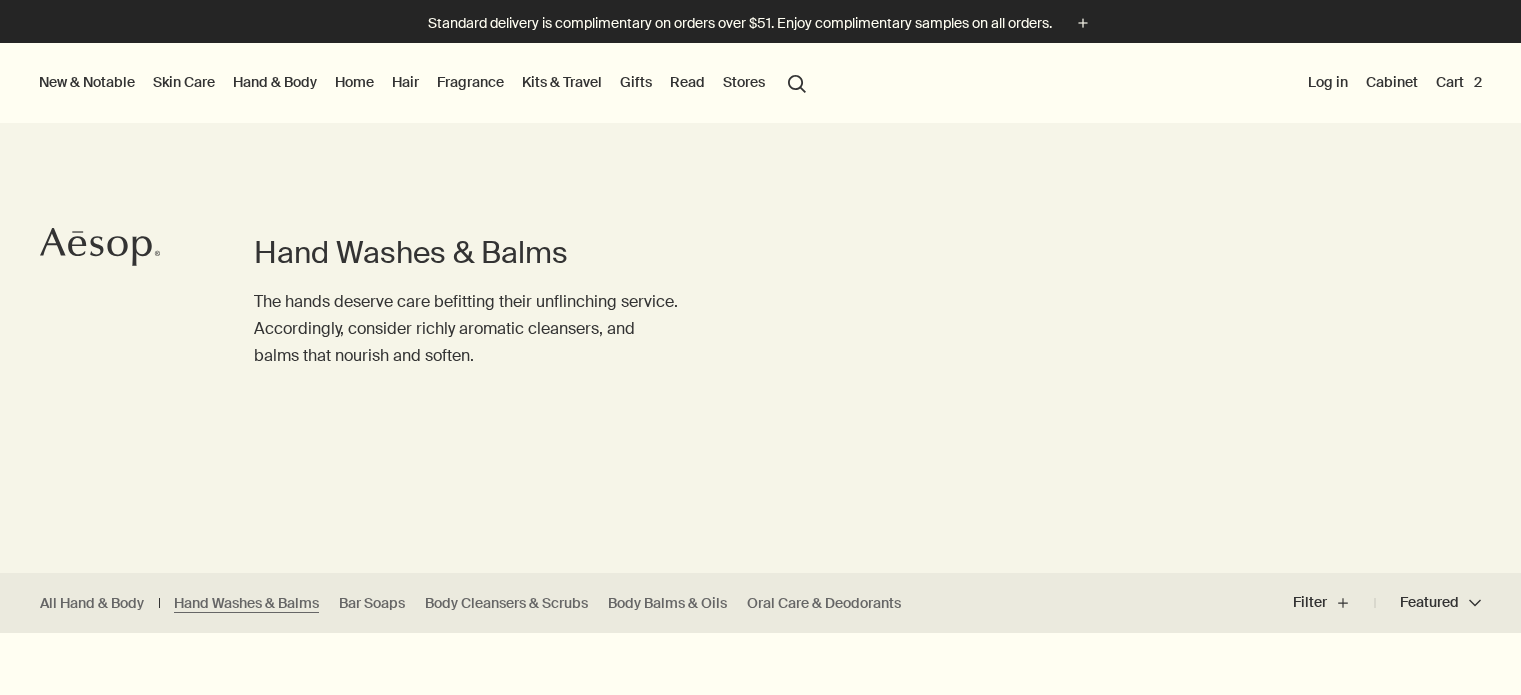 scroll, scrollTop: 0, scrollLeft: 0, axis: both 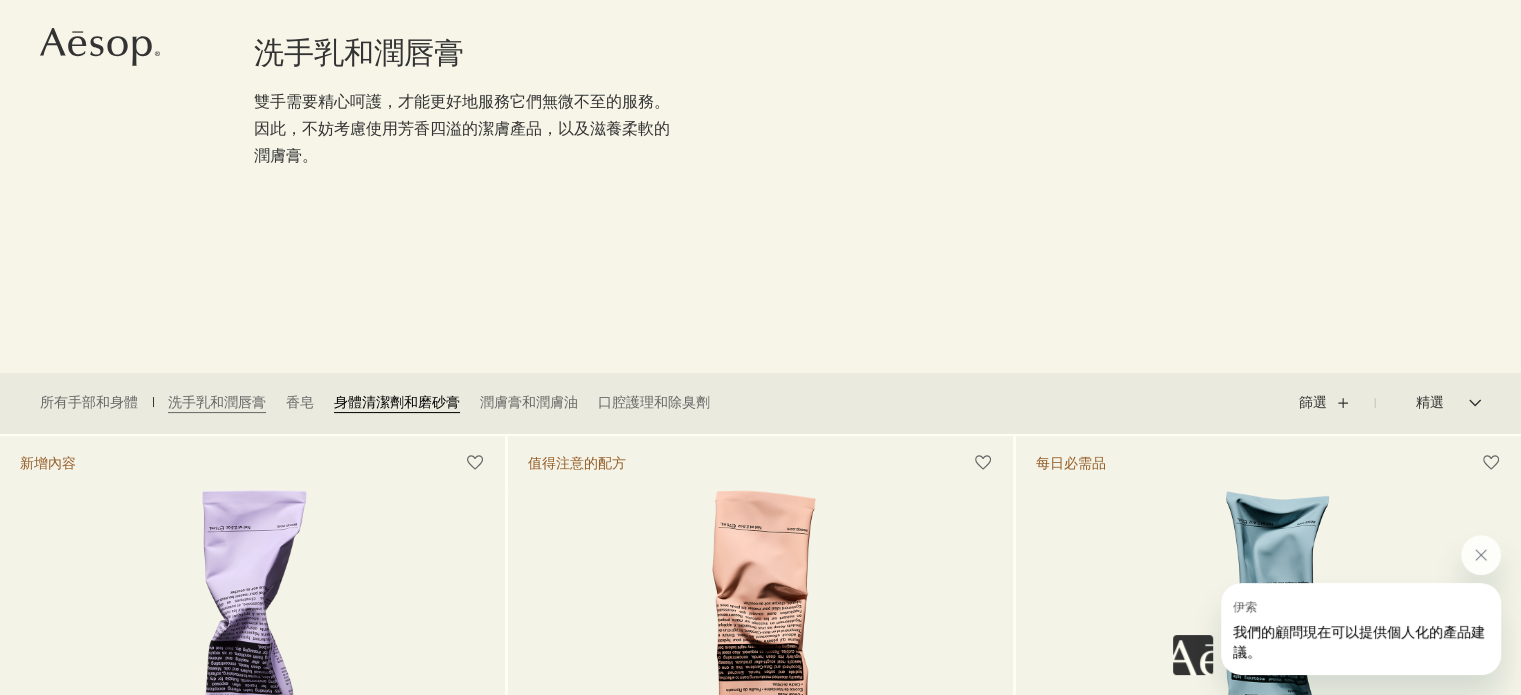 click on "身體清潔劑和磨砂膏" at bounding box center [397, 402] 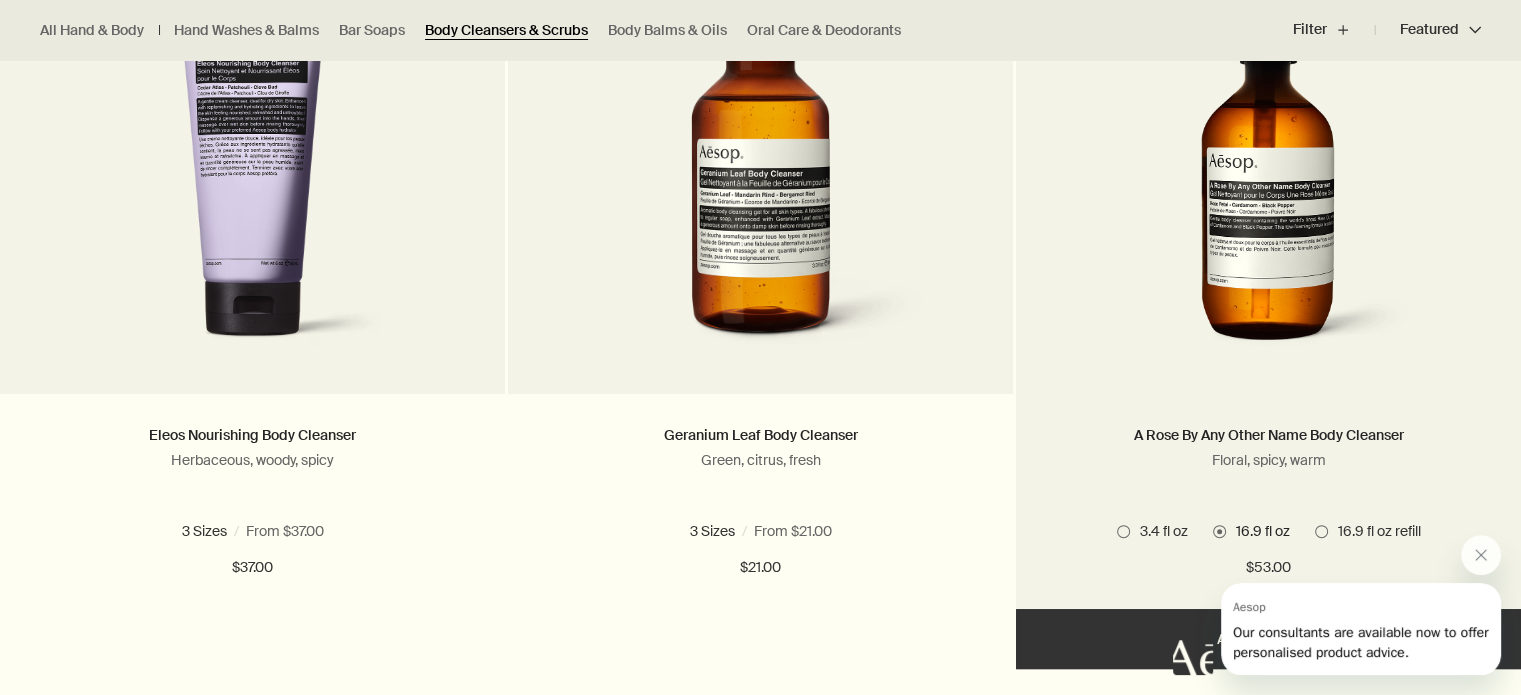 scroll, scrollTop: 700, scrollLeft: 0, axis: vertical 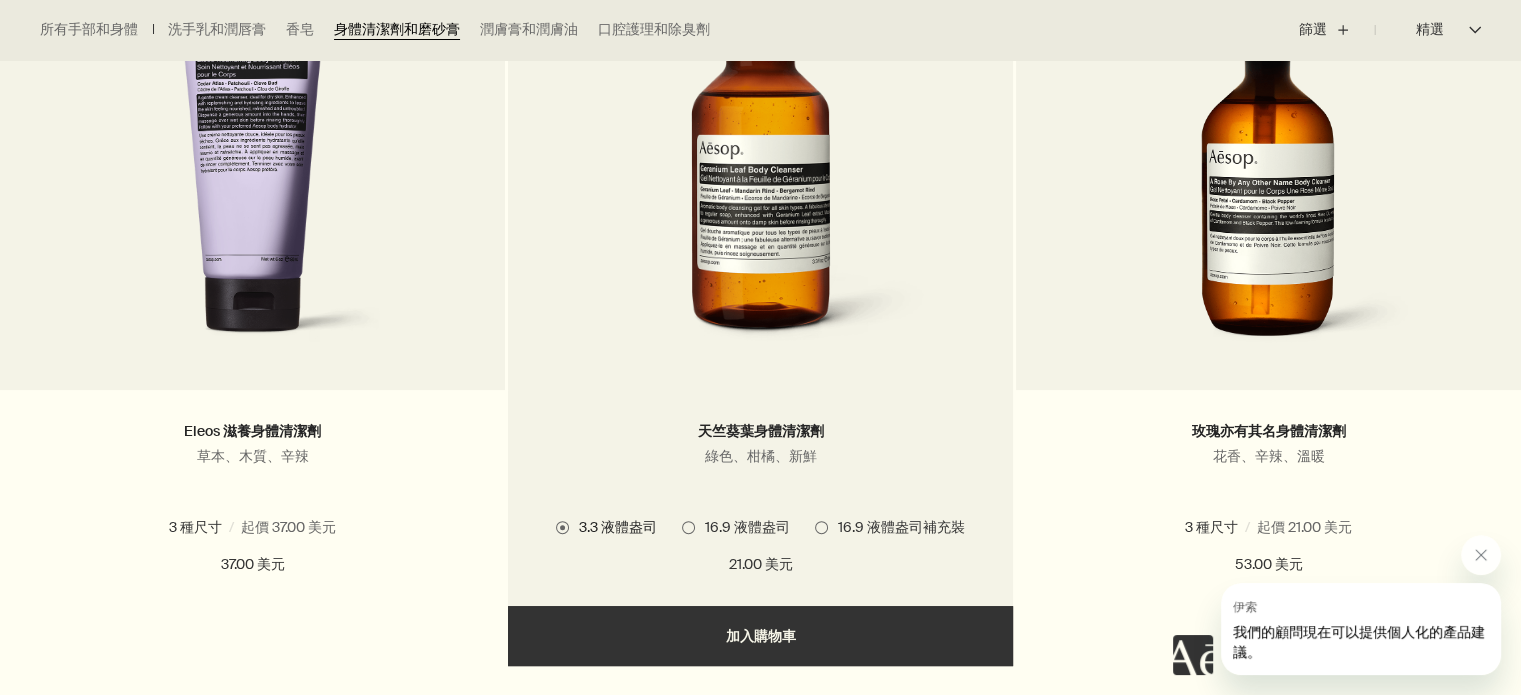 click at bounding box center [688, 527] 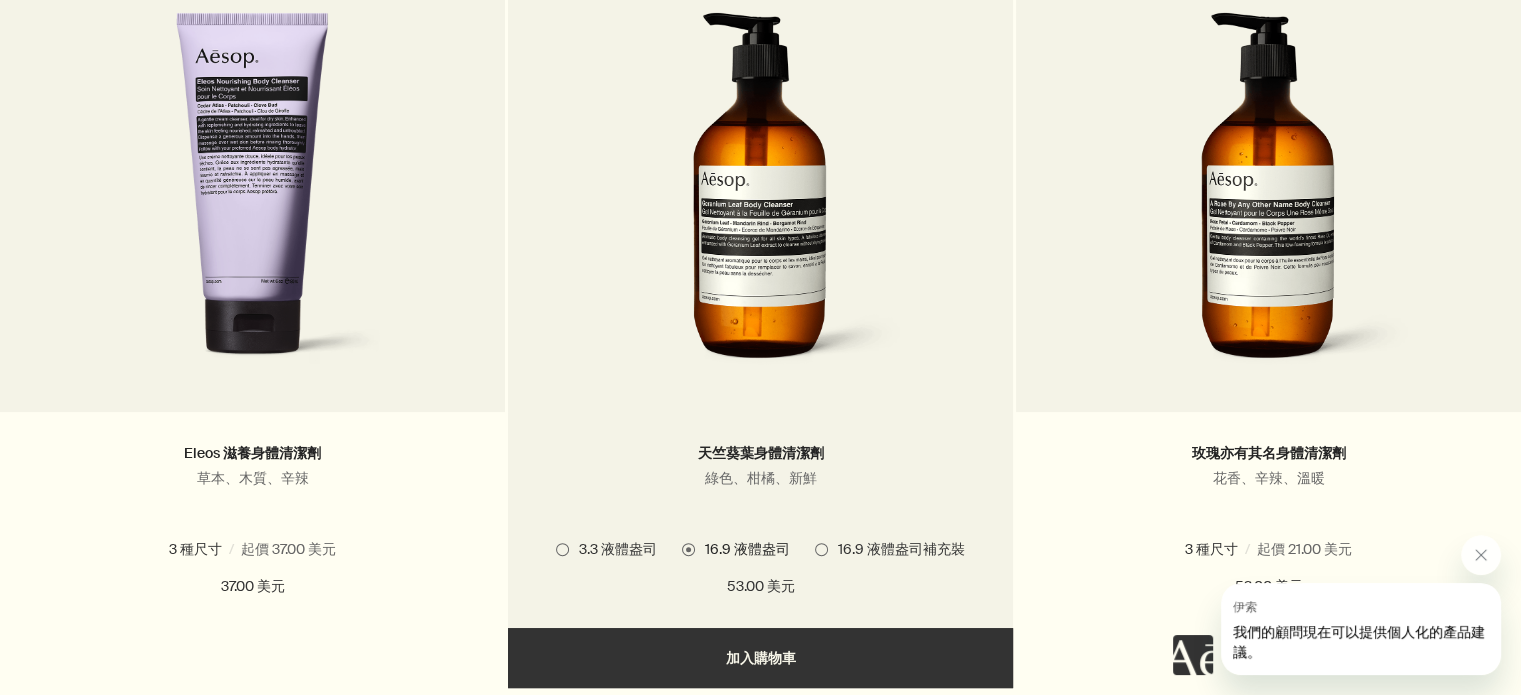 scroll, scrollTop: 800, scrollLeft: 0, axis: vertical 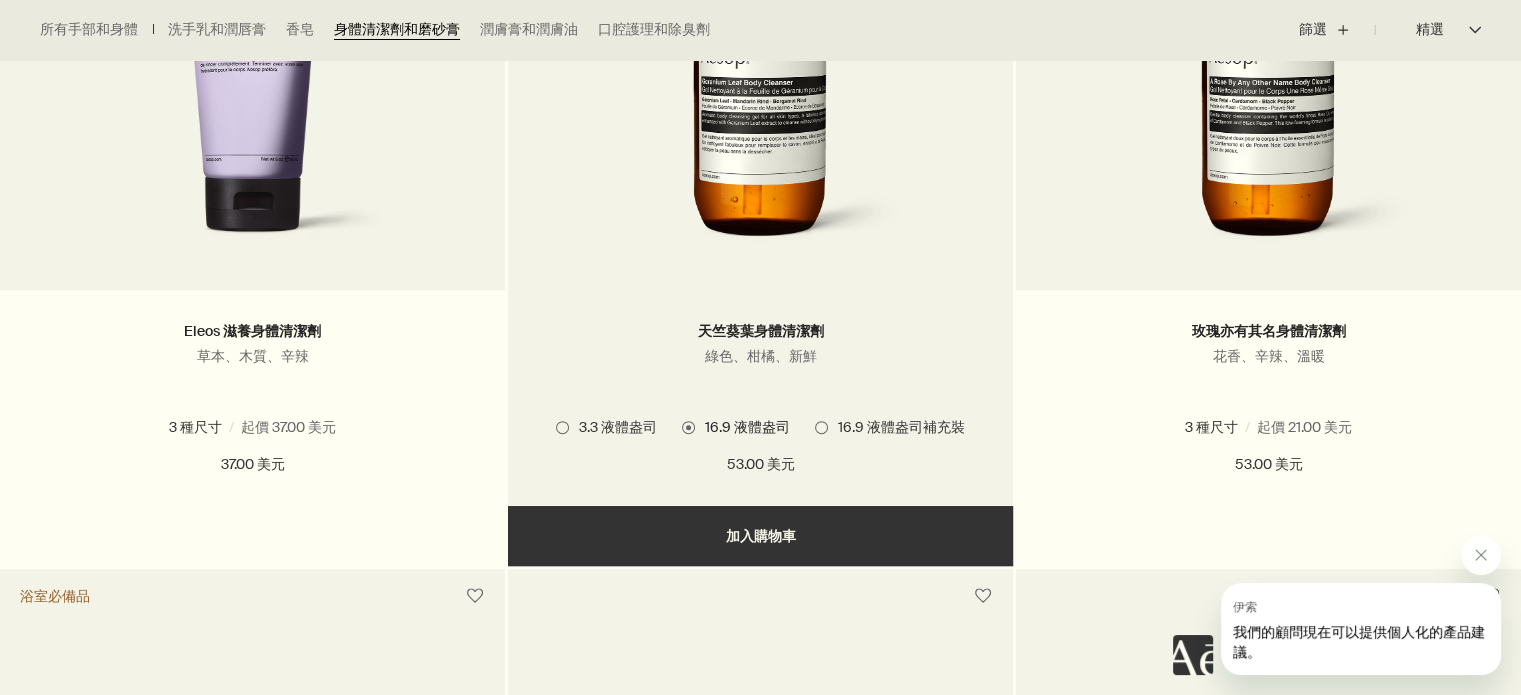 click on "添加 加入購物車" at bounding box center (760, 536) 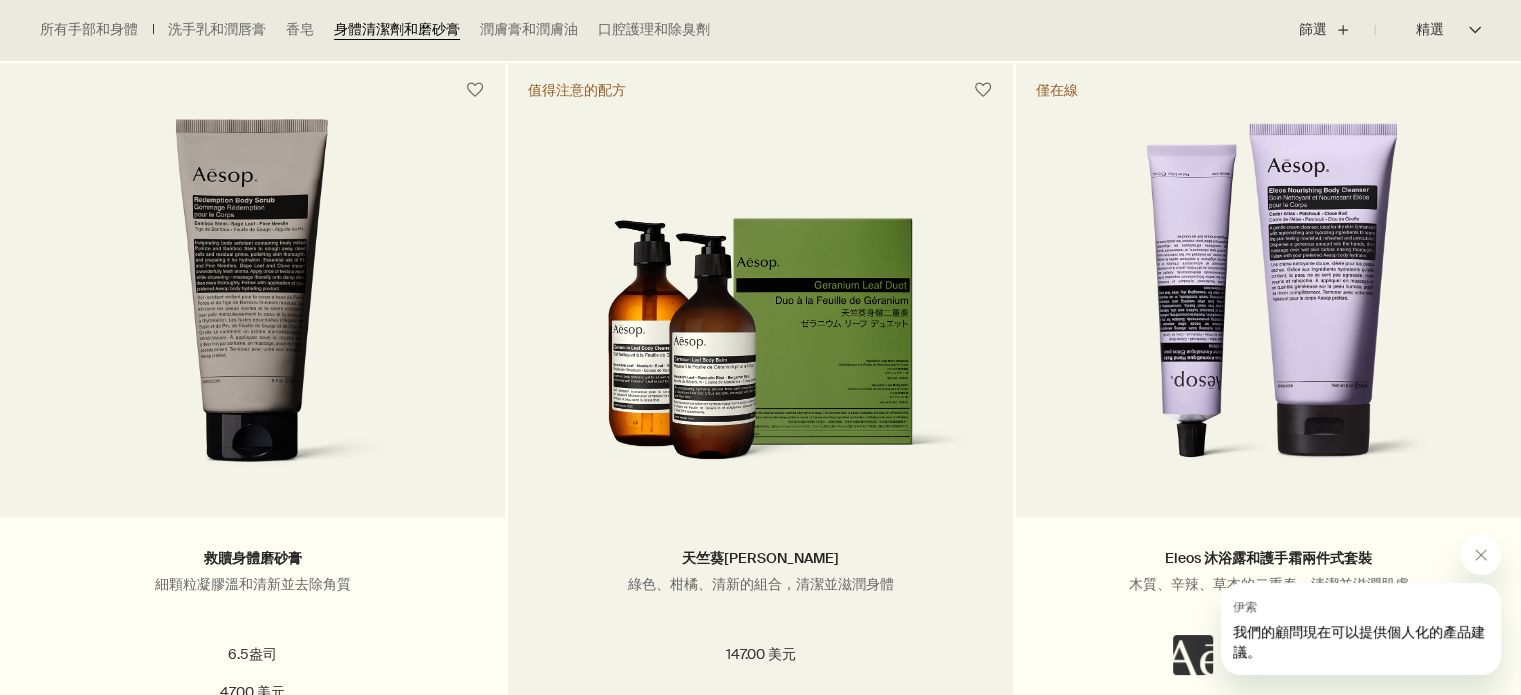 scroll, scrollTop: 2100, scrollLeft: 0, axis: vertical 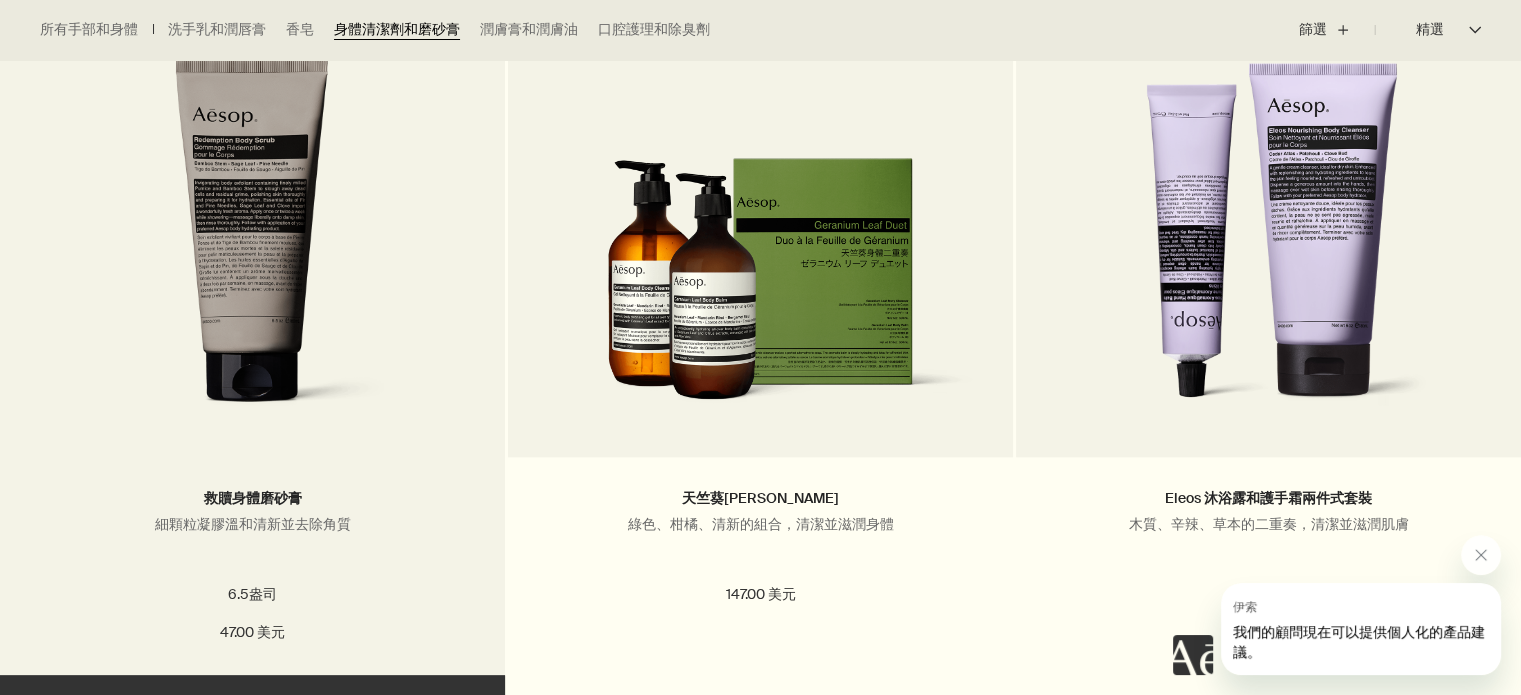 click at bounding box center [253, 243] 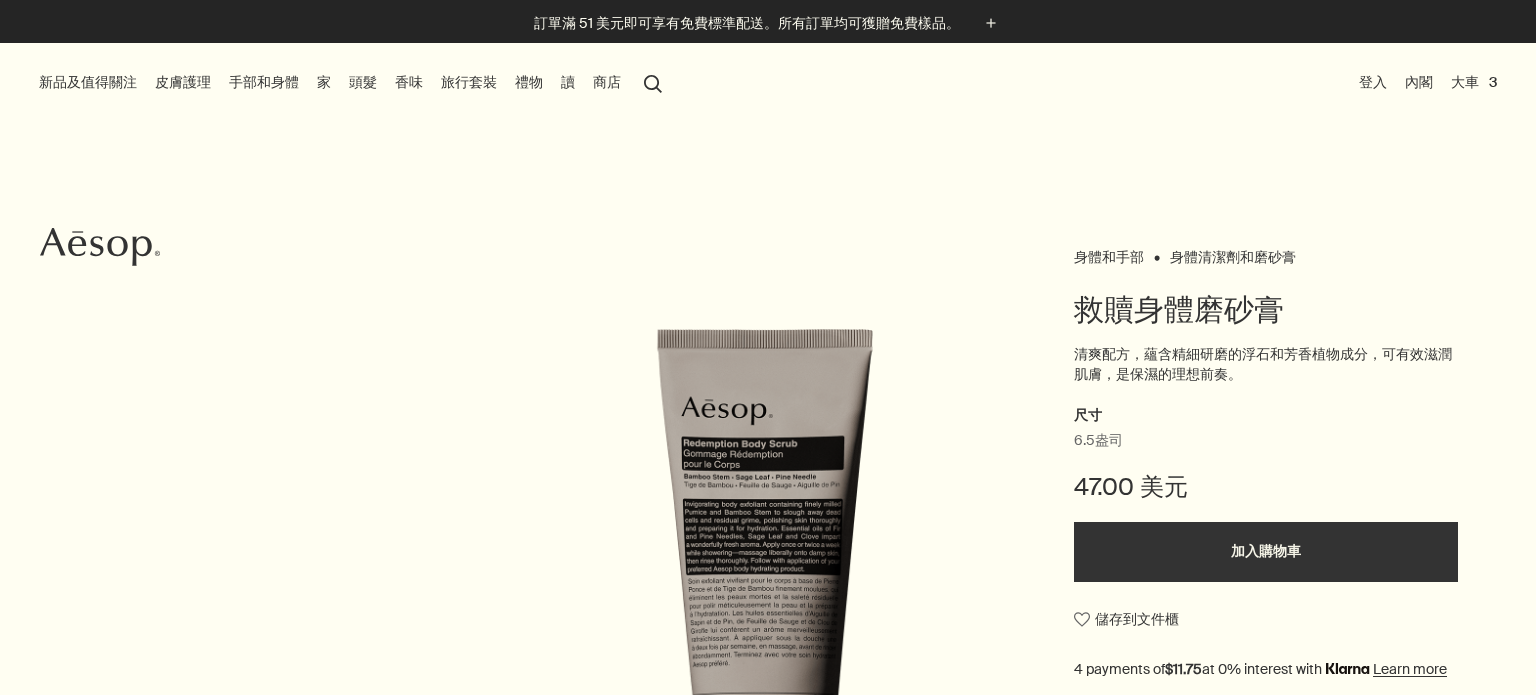 scroll, scrollTop: 0, scrollLeft: 0, axis: both 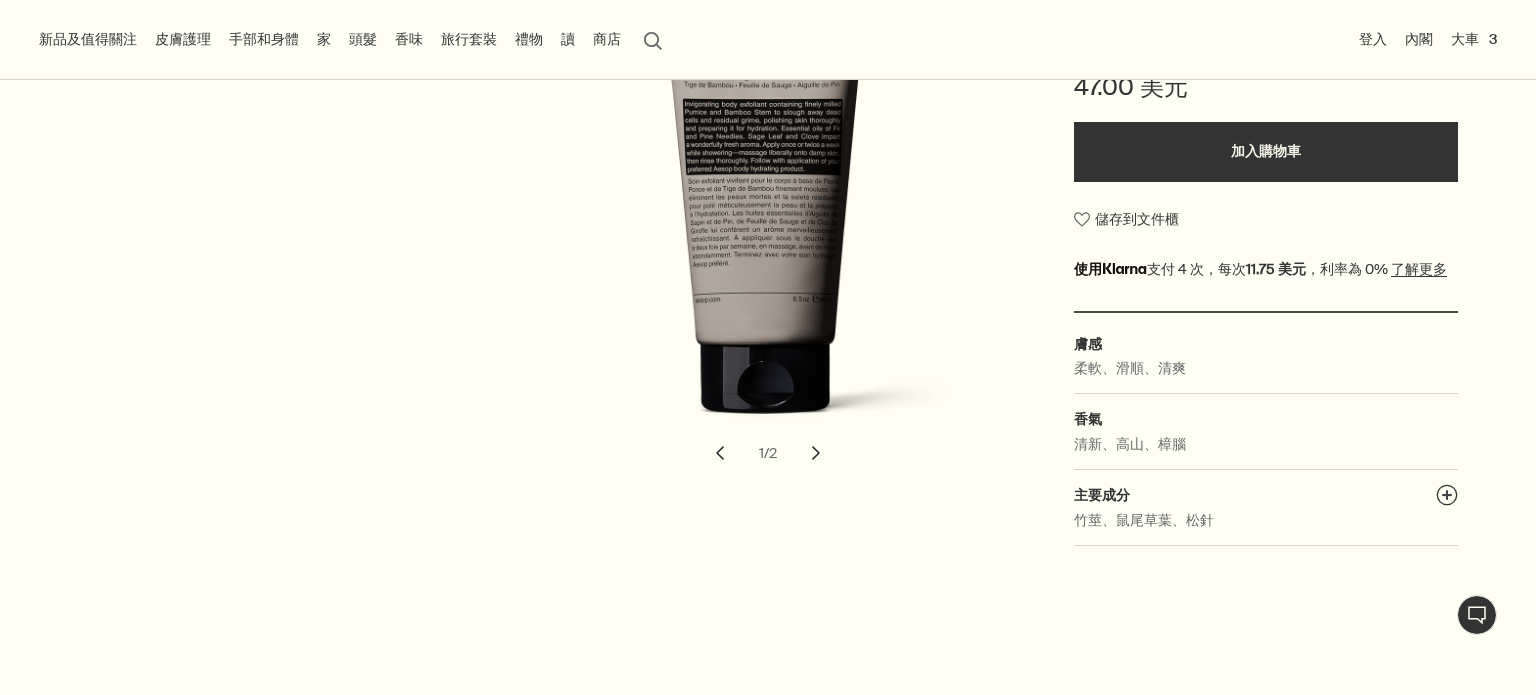 click on "chevron" at bounding box center (816, 453) 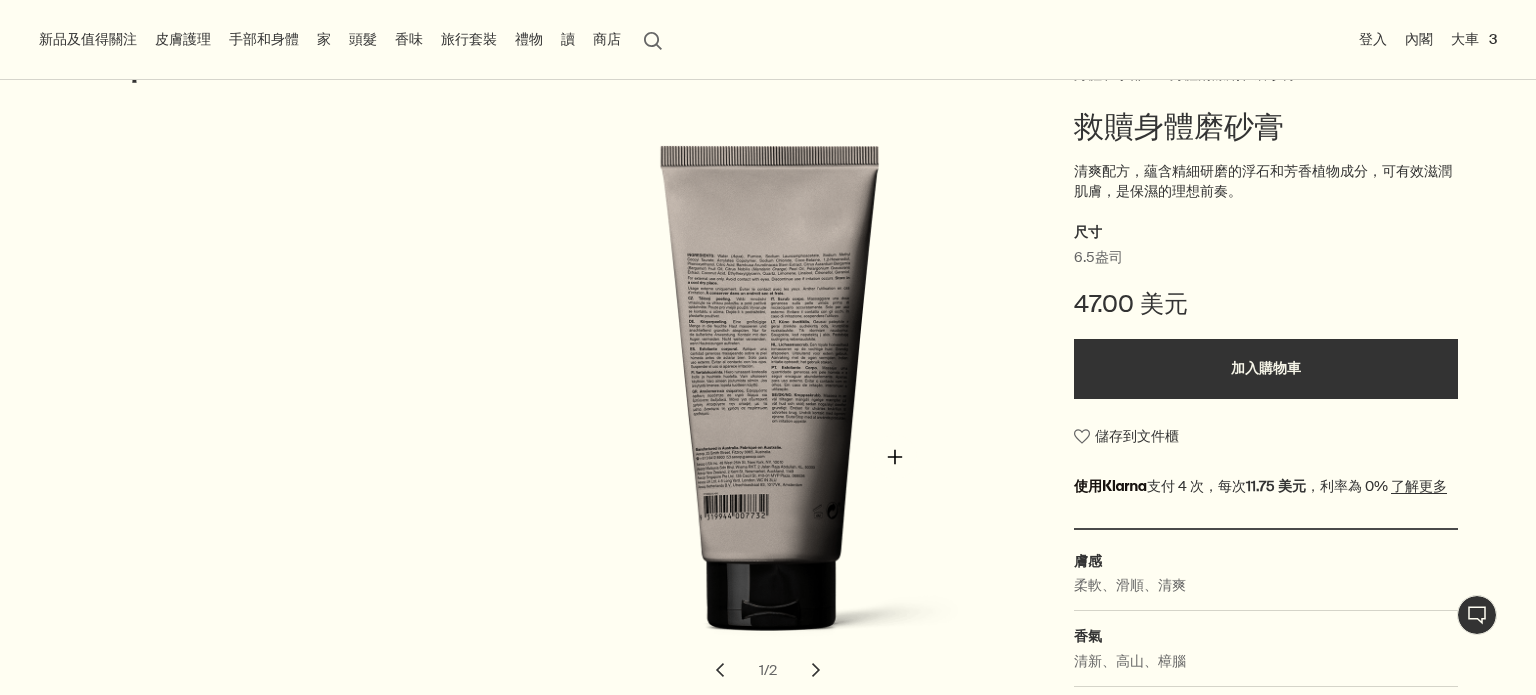 scroll, scrollTop: 200, scrollLeft: 0, axis: vertical 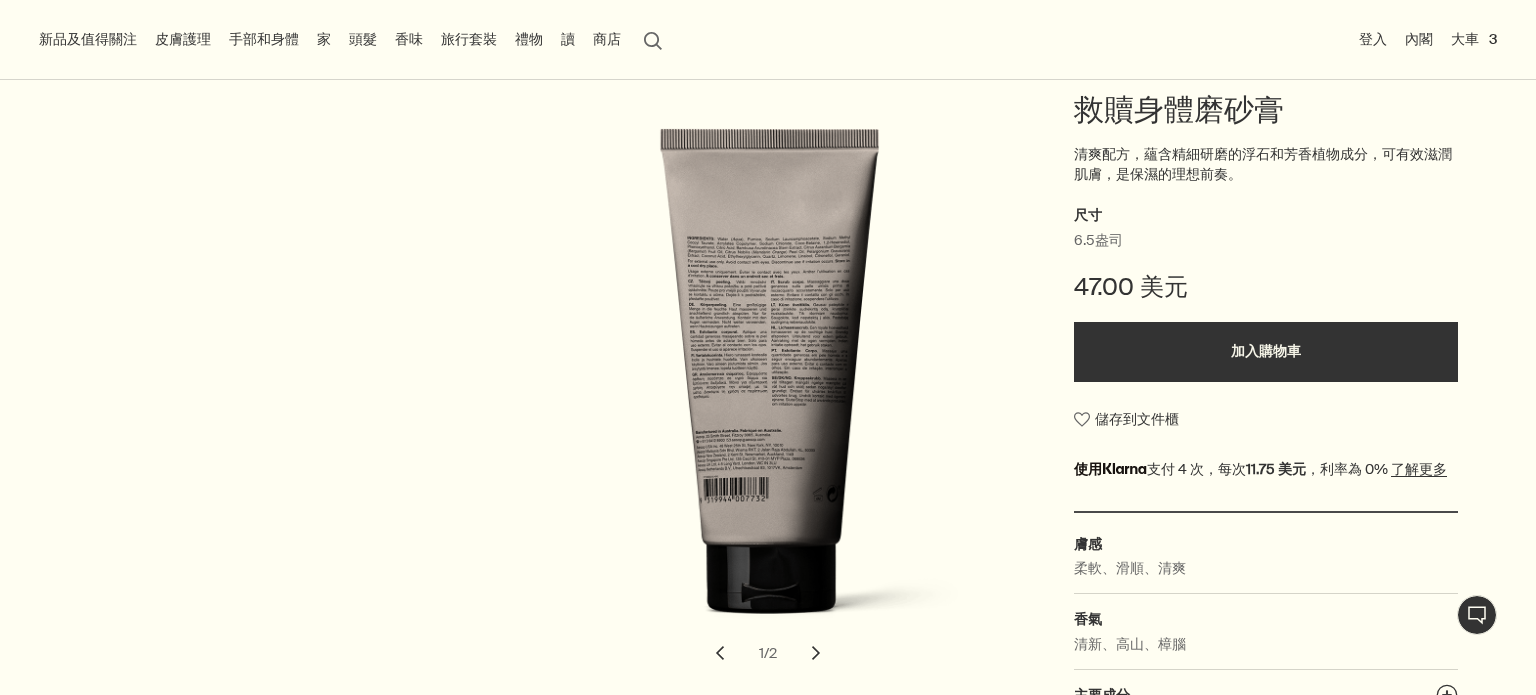 click on "皮膚護理" at bounding box center (183, 39) 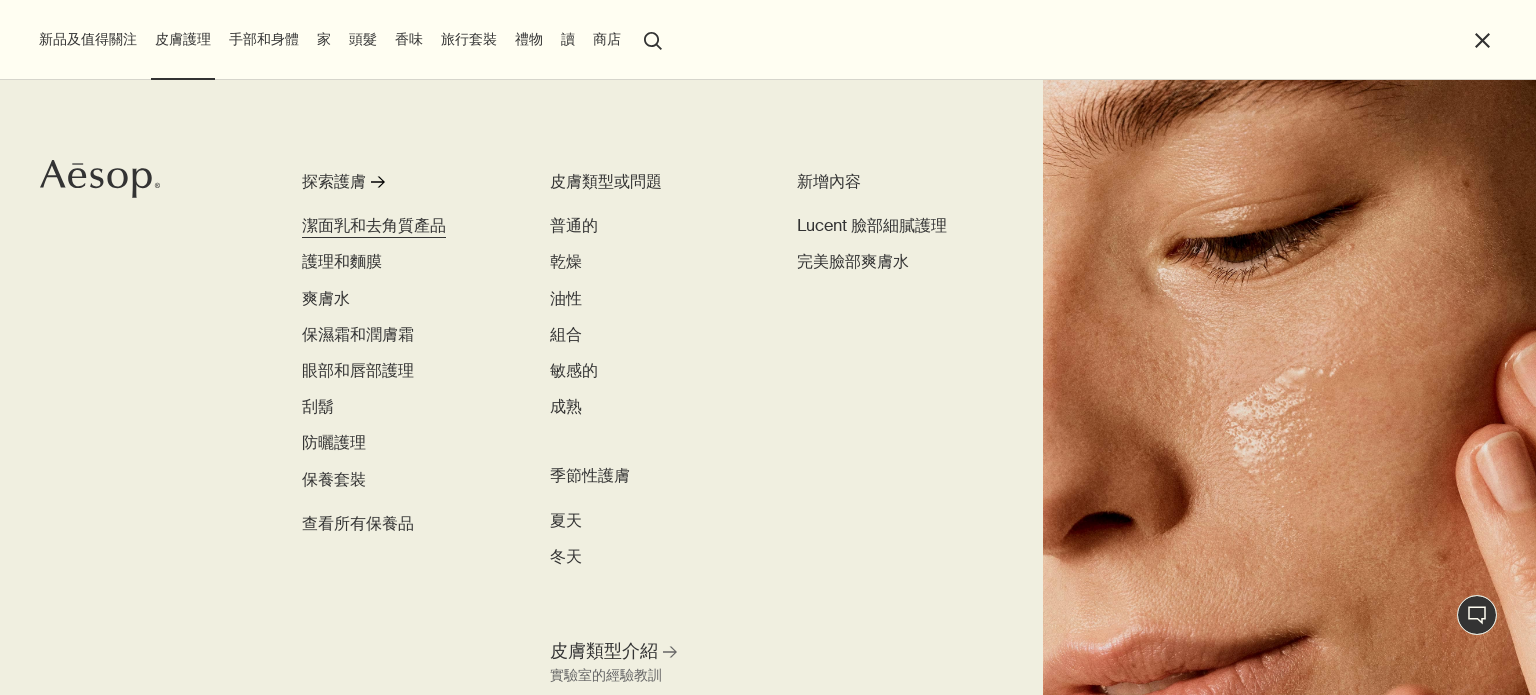click on "潔面乳和去角質產品" at bounding box center (374, 225) 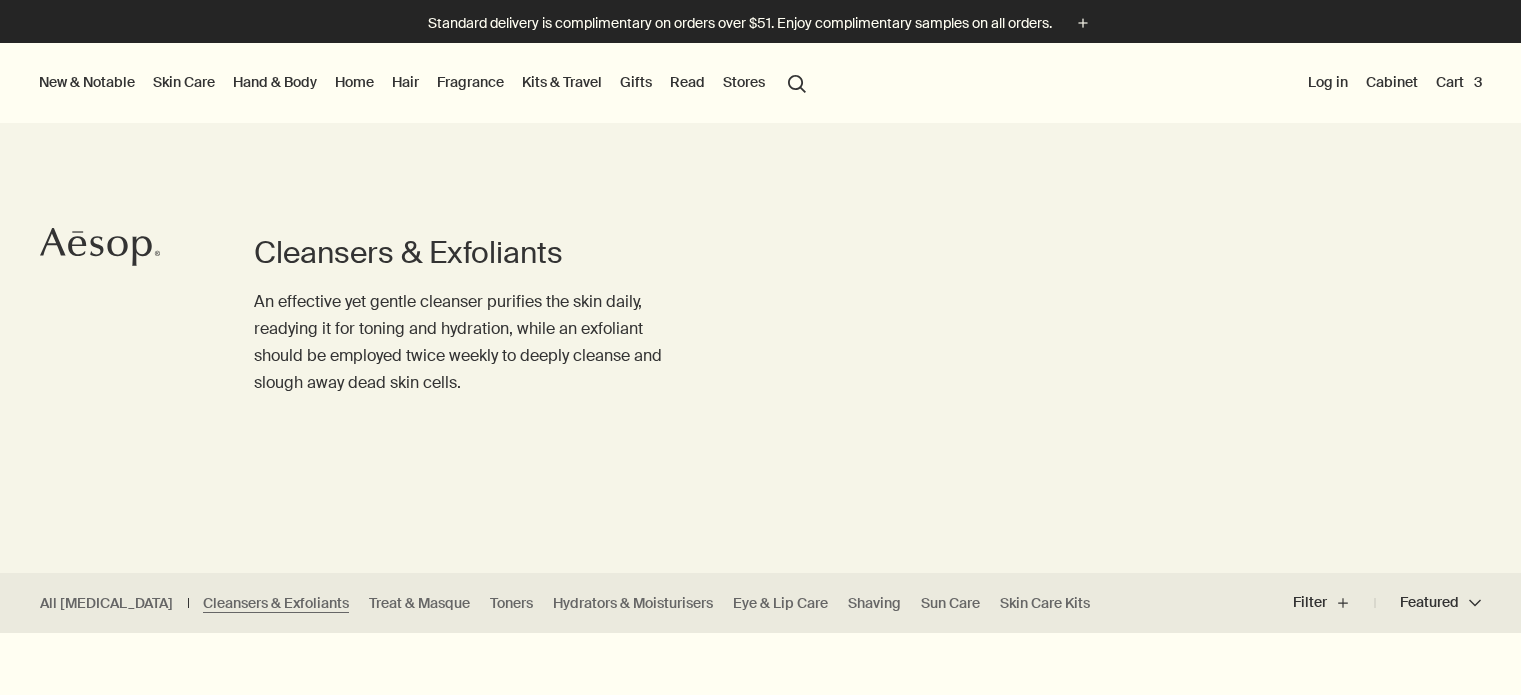 scroll, scrollTop: 0, scrollLeft: 0, axis: both 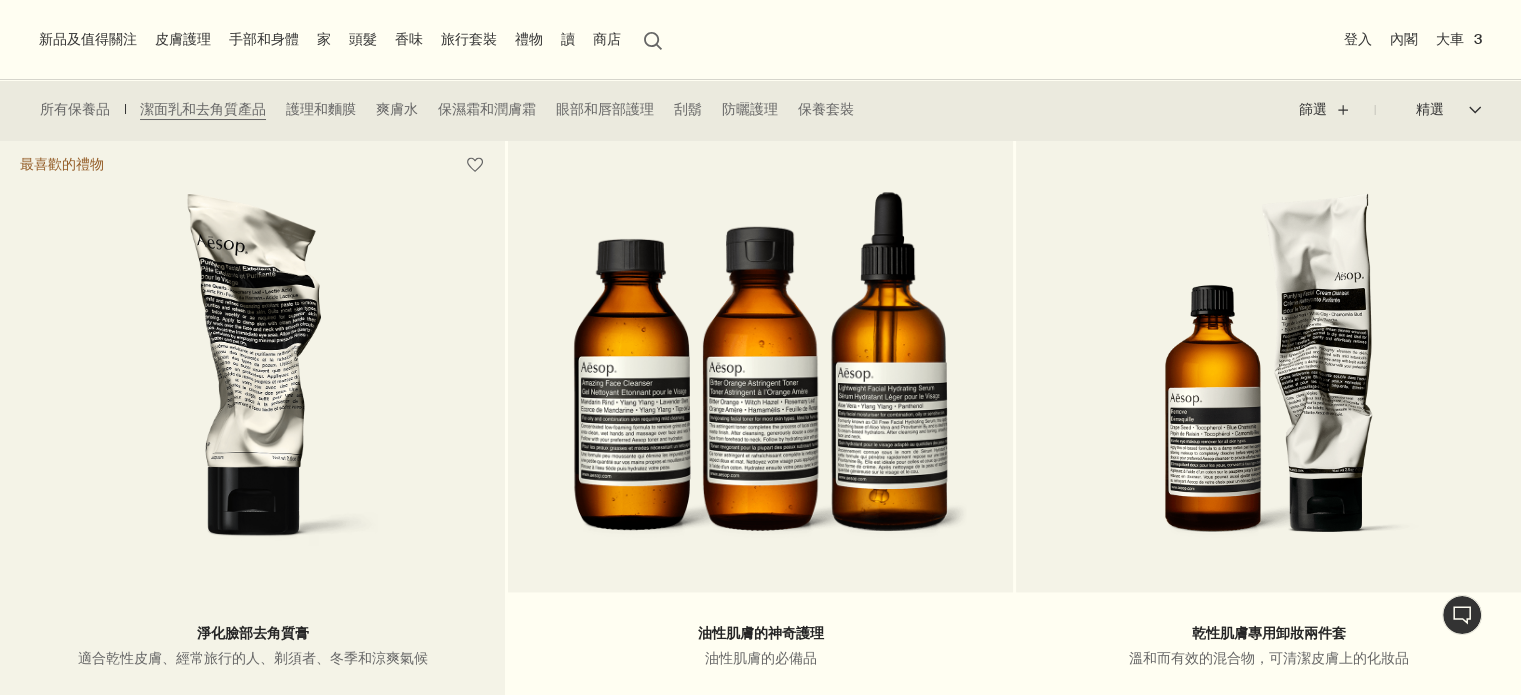 click at bounding box center (252, 377) 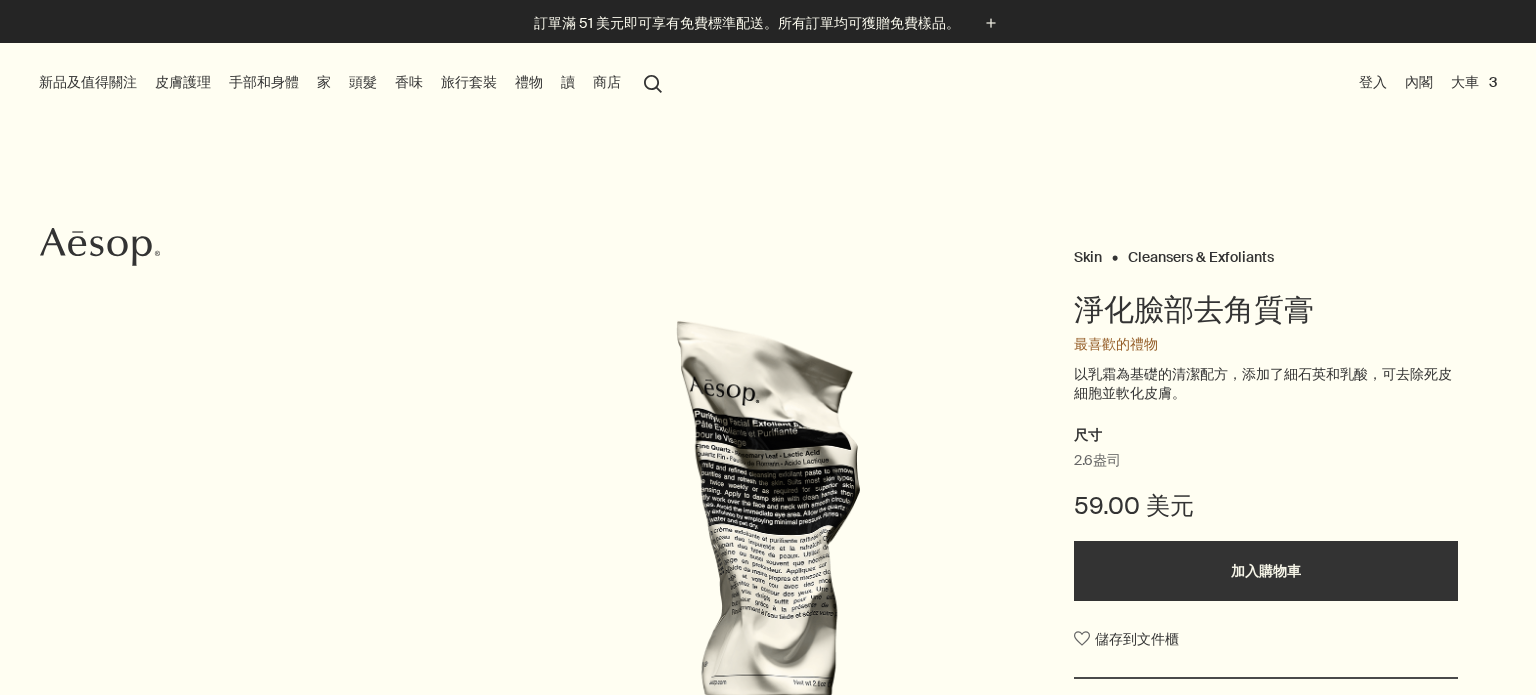 scroll, scrollTop: 0, scrollLeft: 0, axis: both 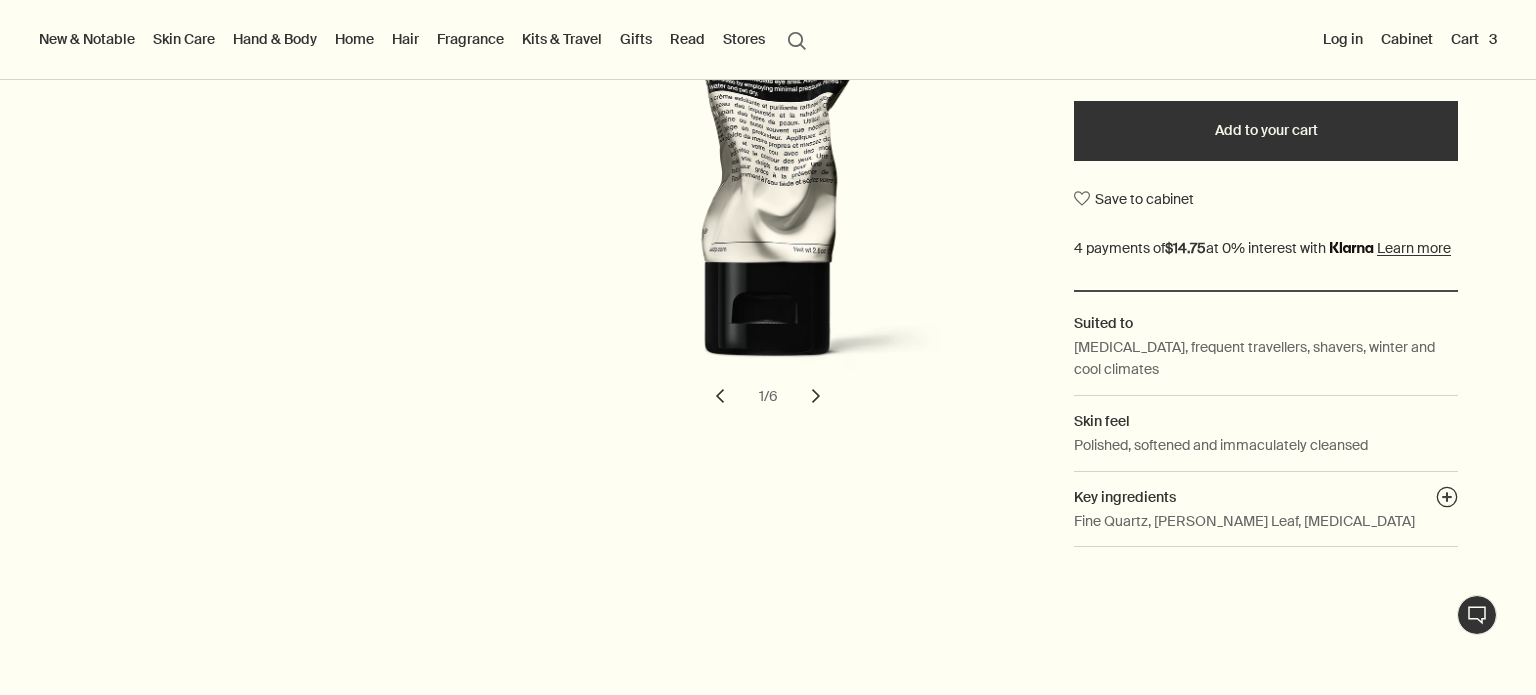 click on "chevron" at bounding box center [816, 396] 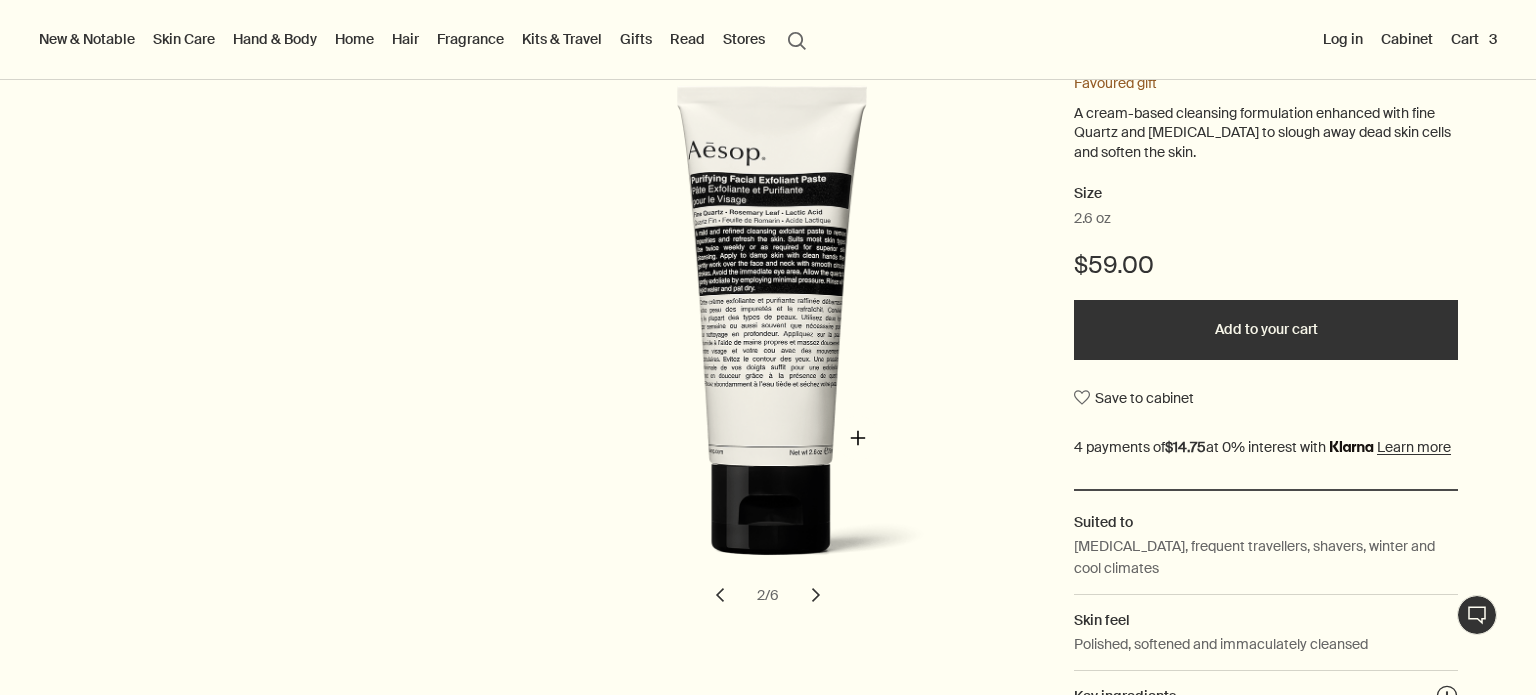 scroll, scrollTop: 300, scrollLeft: 0, axis: vertical 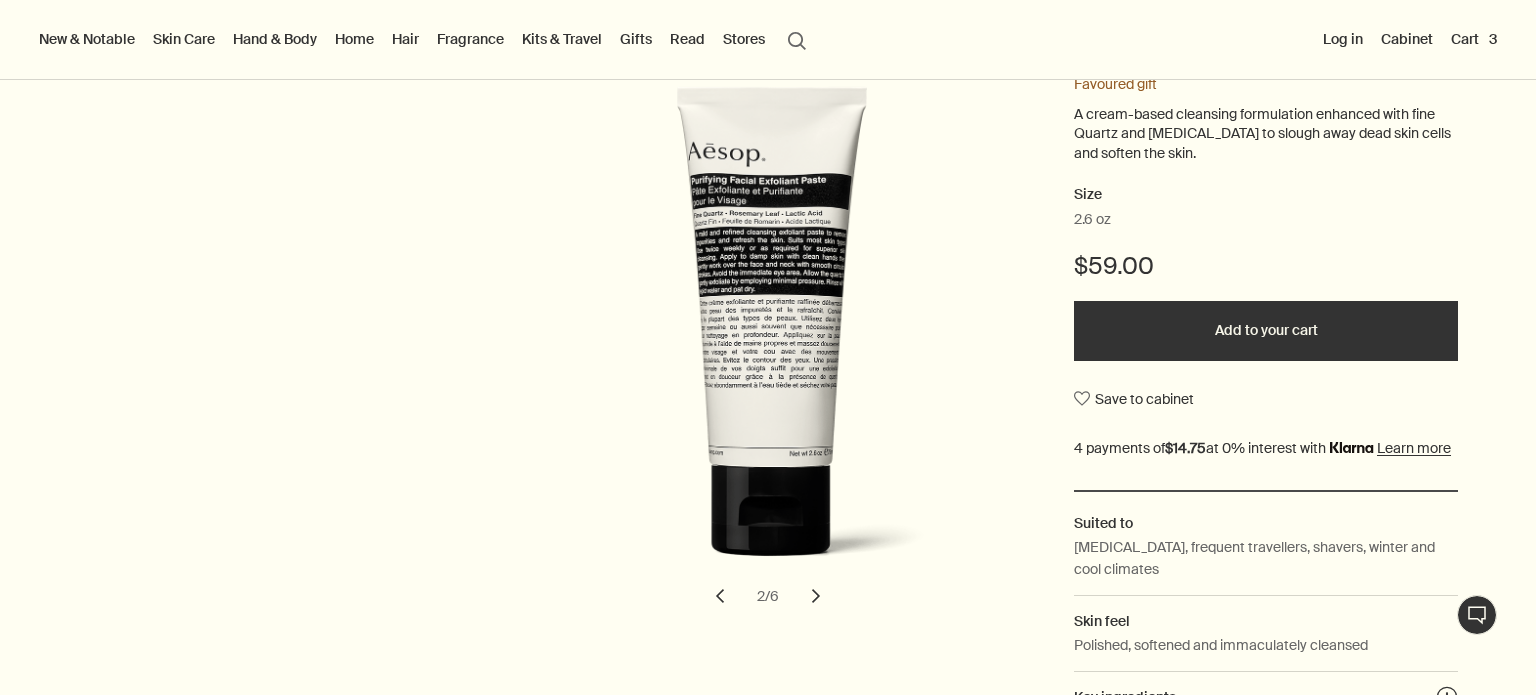 click on "chevron" at bounding box center [816, 596] 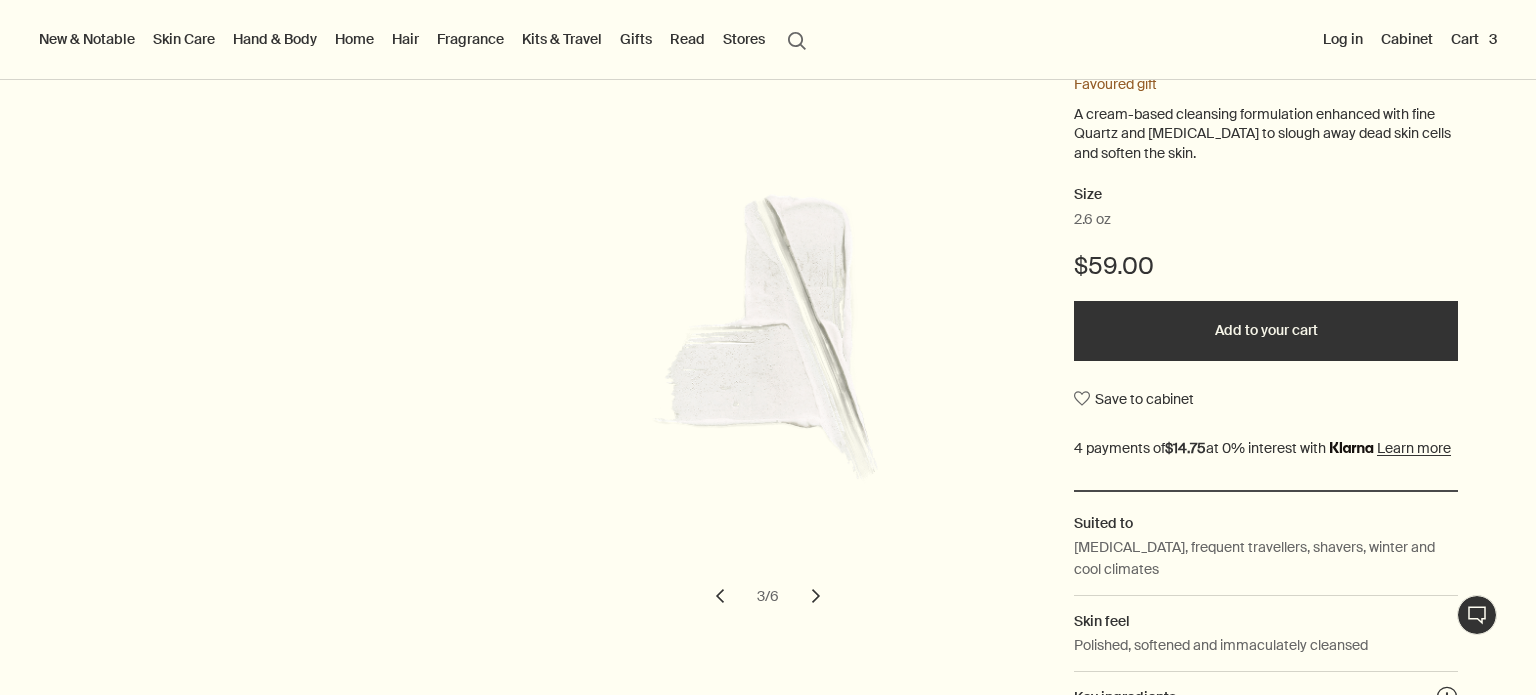 click on "chevron" at bounding box center (816, 596) 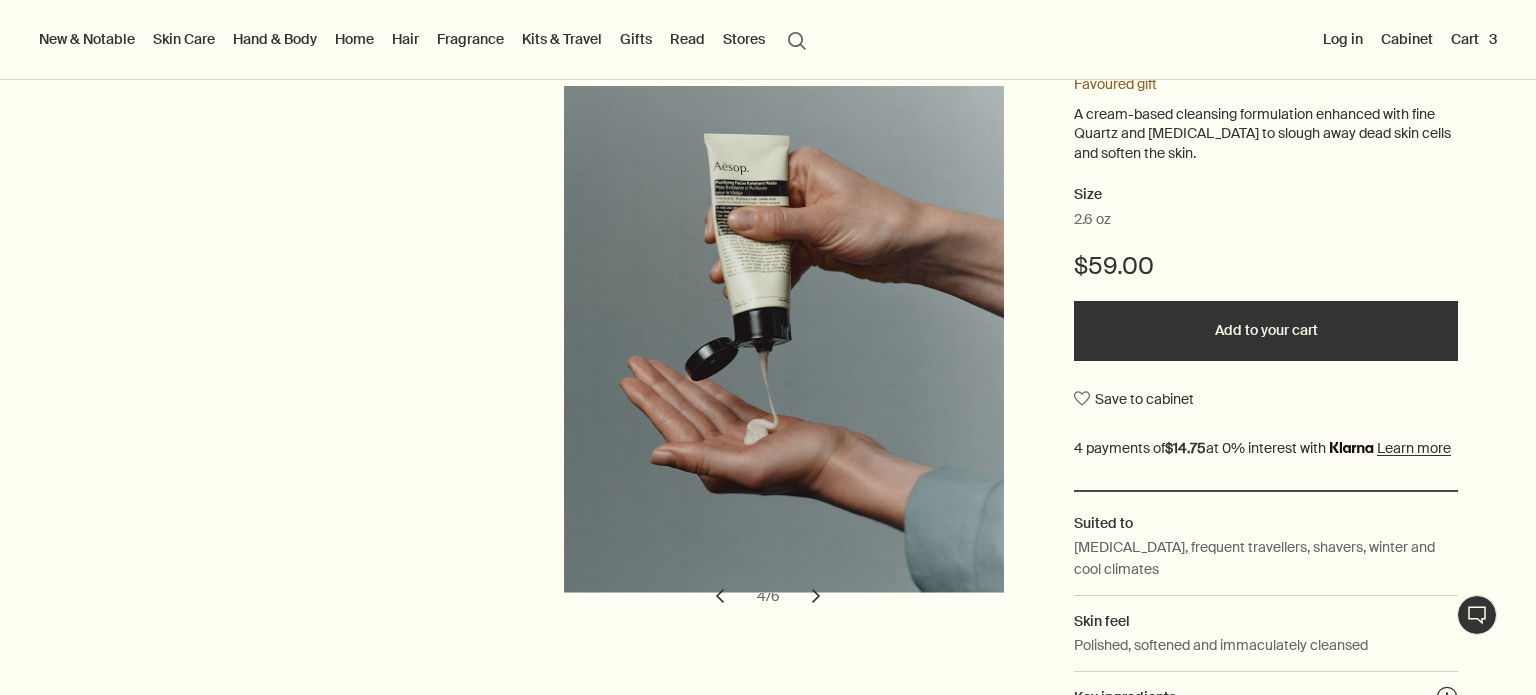 click on "chevron" at bounding box center [816, 596] 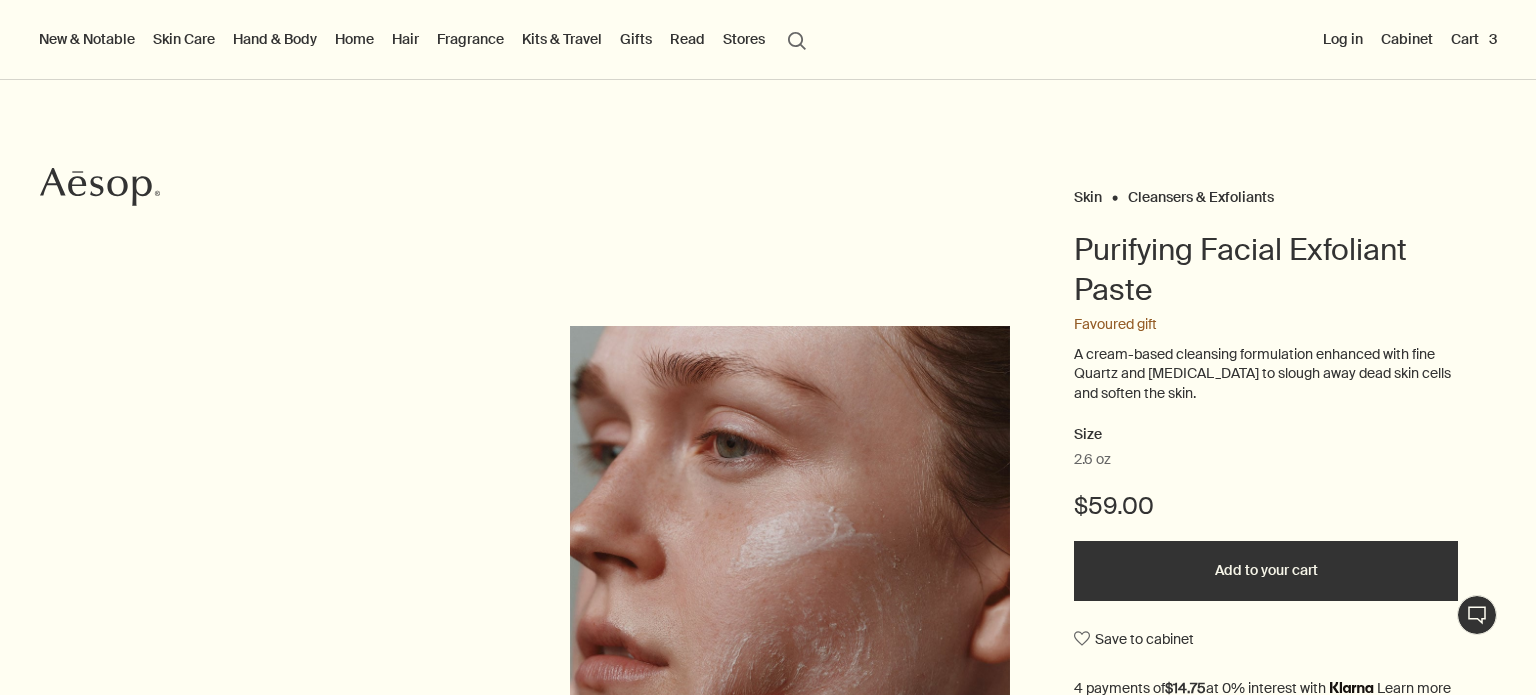 scroll, scrollTop: 0, scrollLeft: 0, axis: both 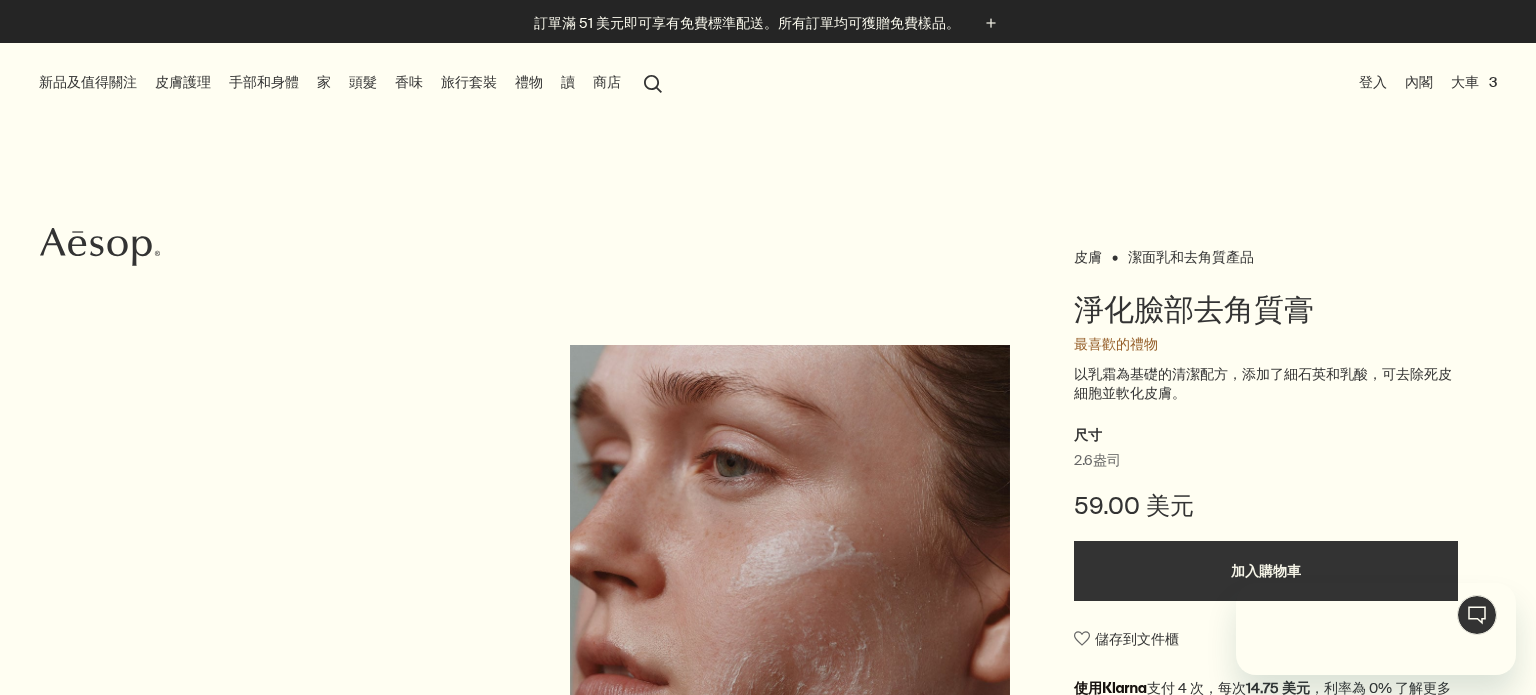 click on "皮膚 潔面乳和去角質產品 淨化臉部去角質膏 最喜歡的禮物 以乳霜為基礎的清潔配方，添加了細石英和乳酸，可去除死皮細胞並軟化皮膚。
尺寸 2.6盎司 59.00 美元   加入購物車 儲存到文件櫃 適合 皮膚乾燥、經常旅行、剃刀、冬季和涼爽氣候 膚感 拋光、軟化、潔淨 主要成分 plusAndCloseWithCircle 細石英、迷迭香葉、乳酸 chevron chevron 5  /  6" at bounding box center (768, 611) 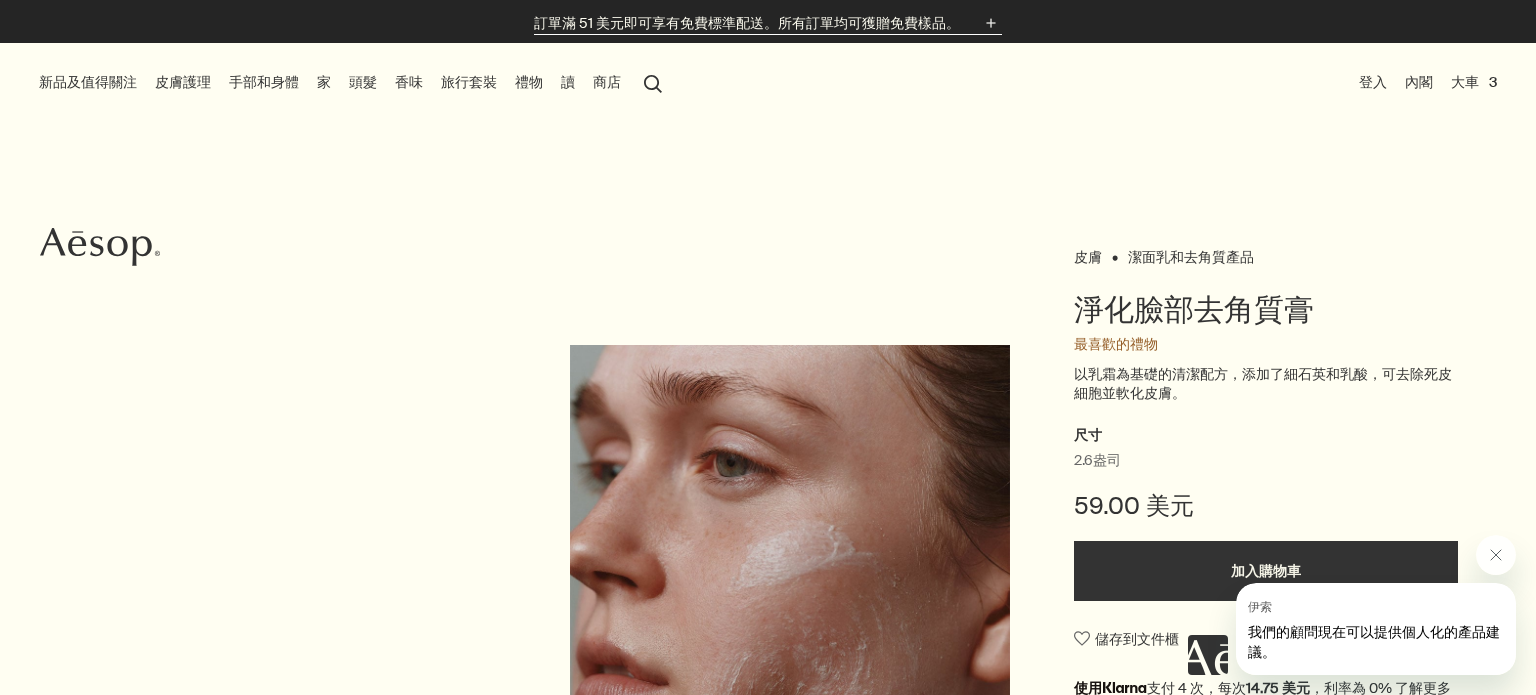 click 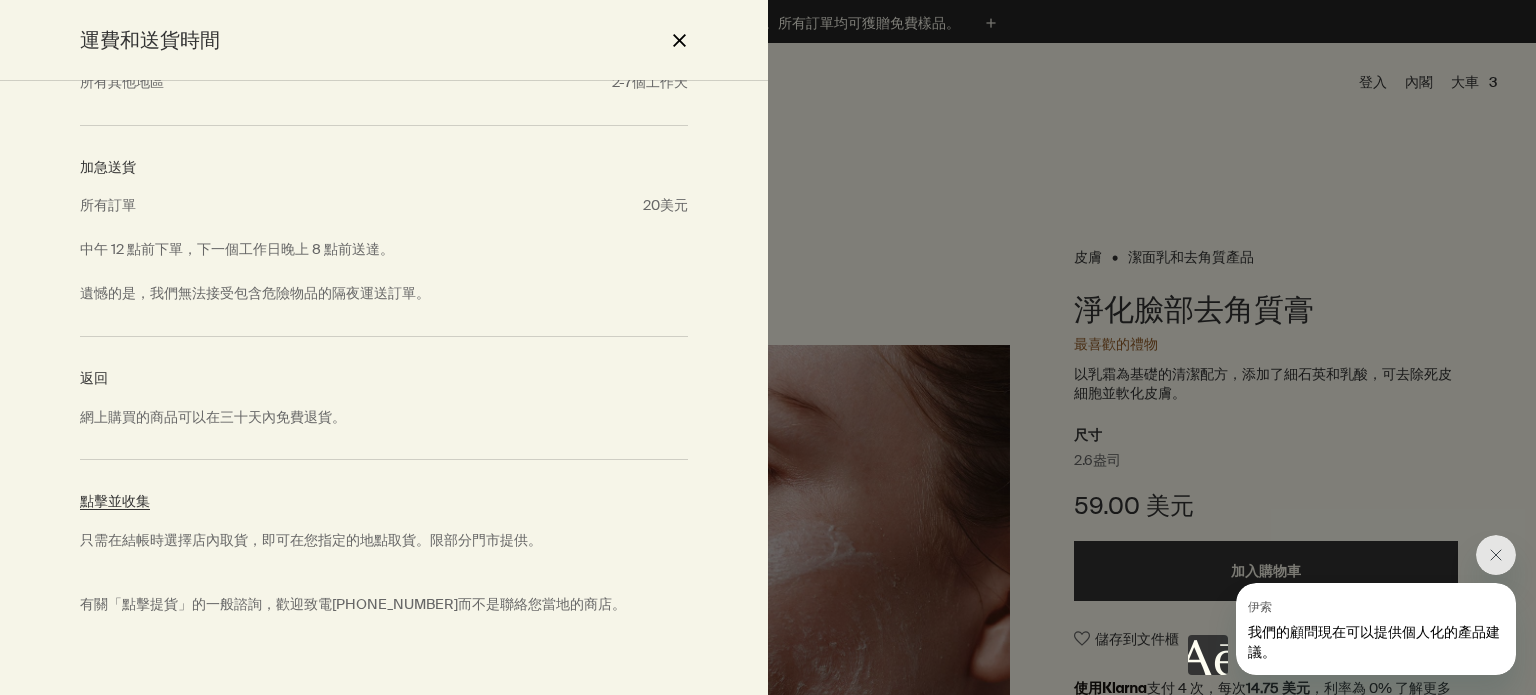 scroll, scrollTop: 375, scrollLeft: 0, axis: vertical 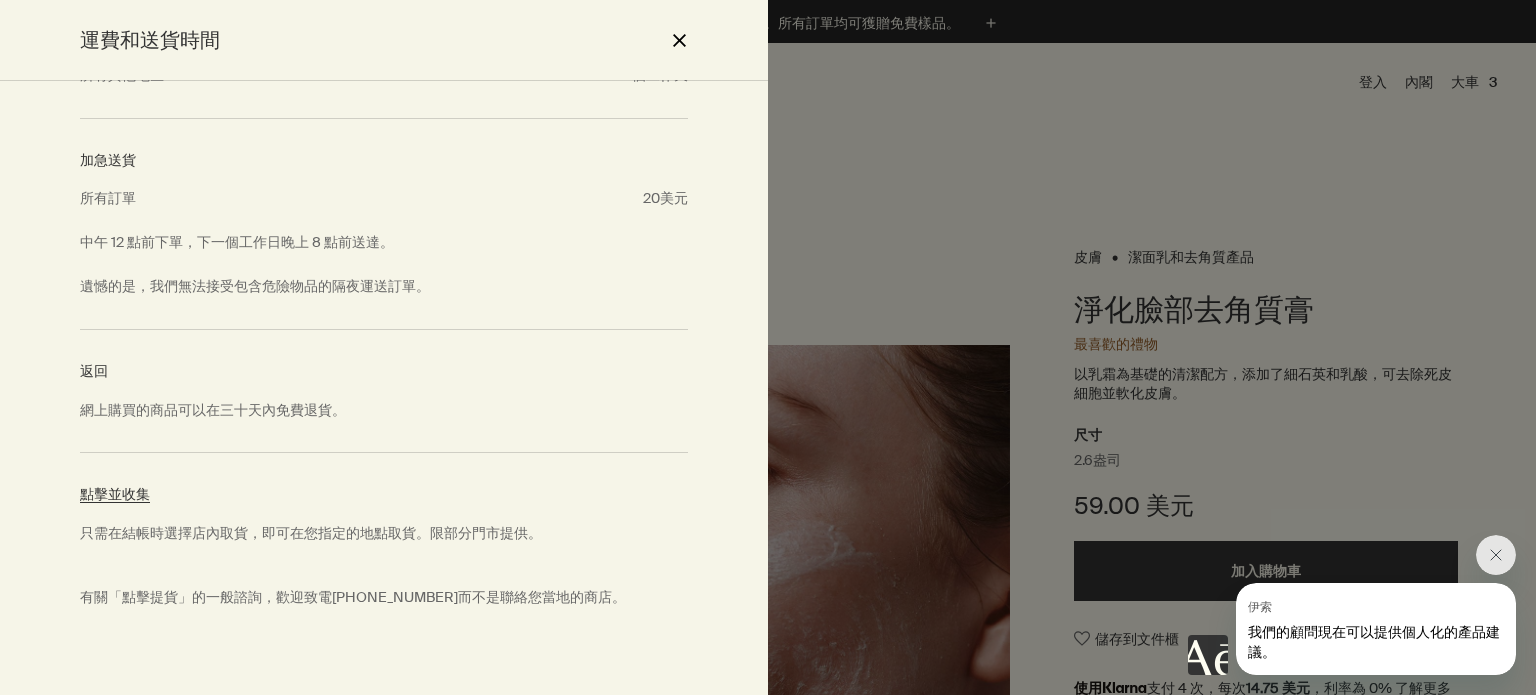 click at bounding box center (768, 347) 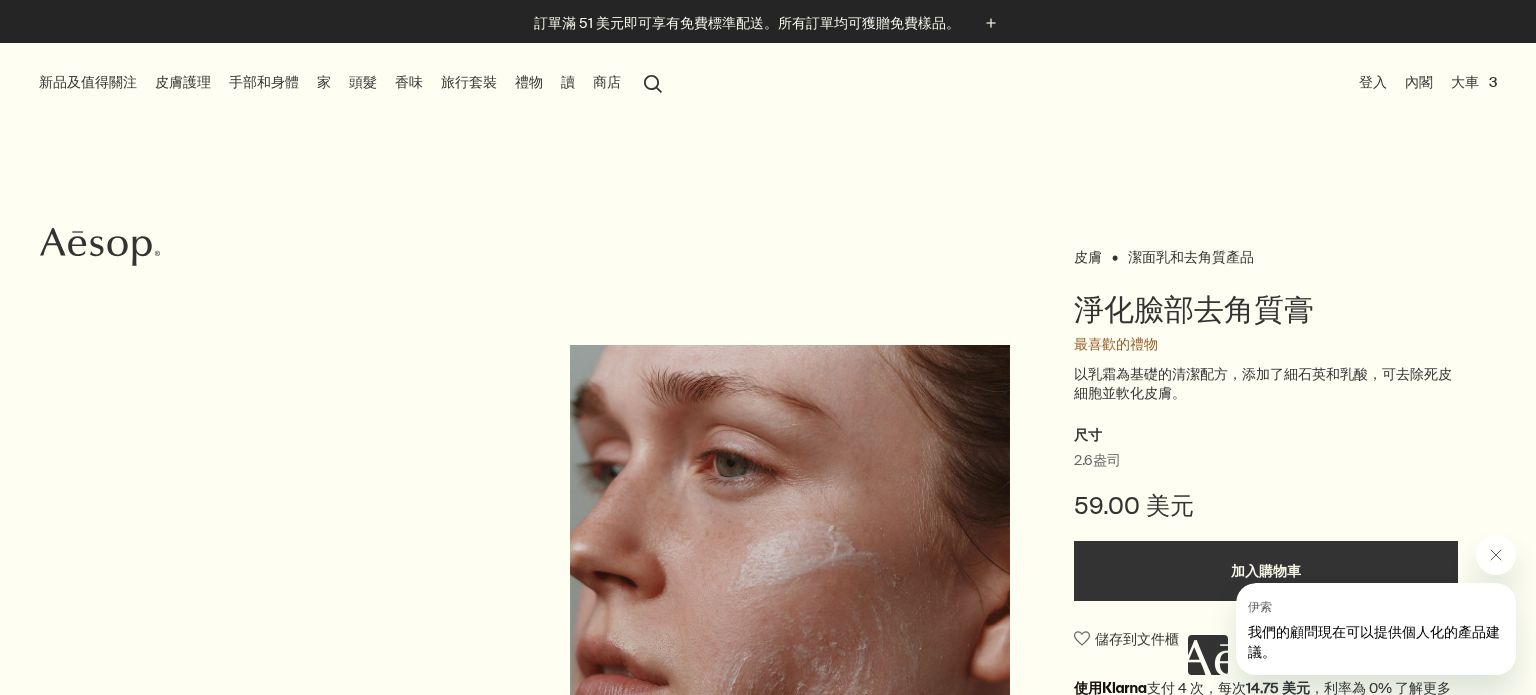 click on "登入" at bounding box center [1373, 82] 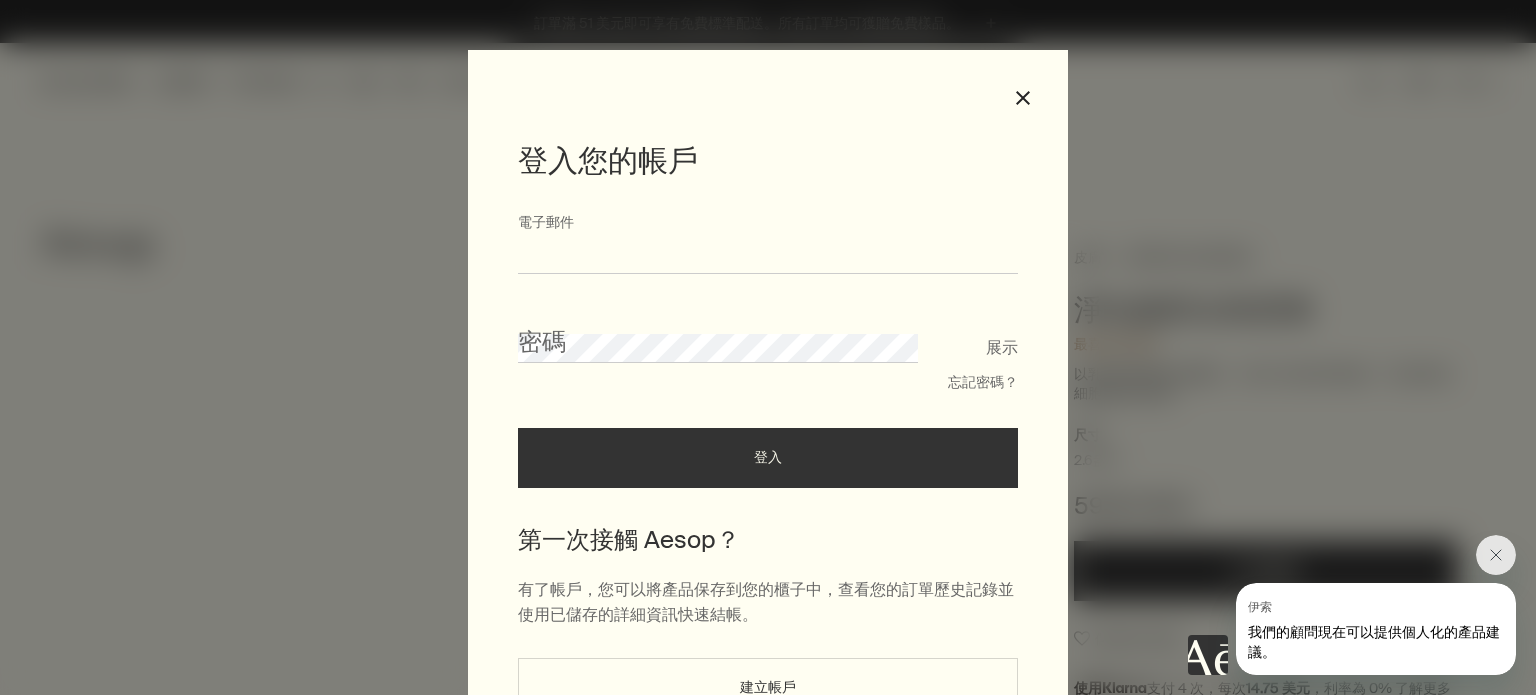 click on "電子郵件" at bounding box center [768, 255] 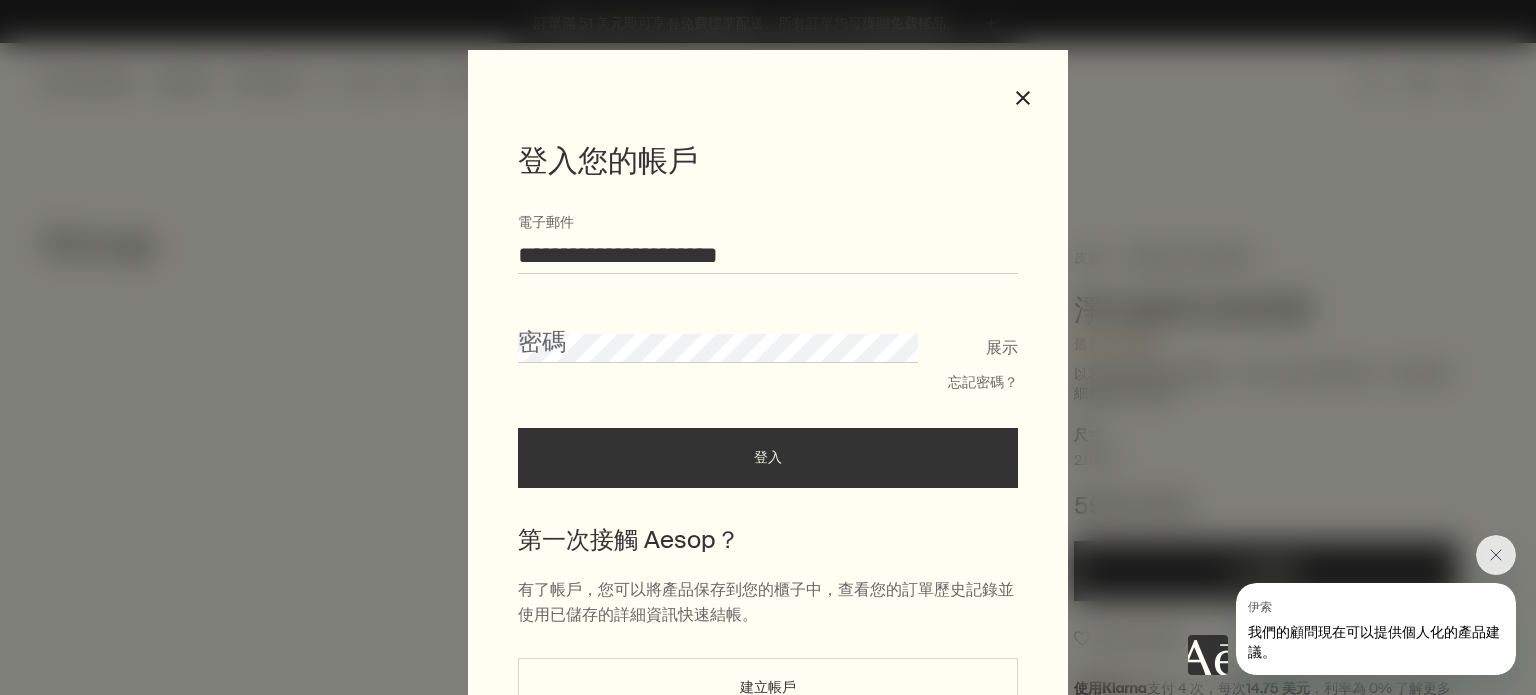 type on "**********" 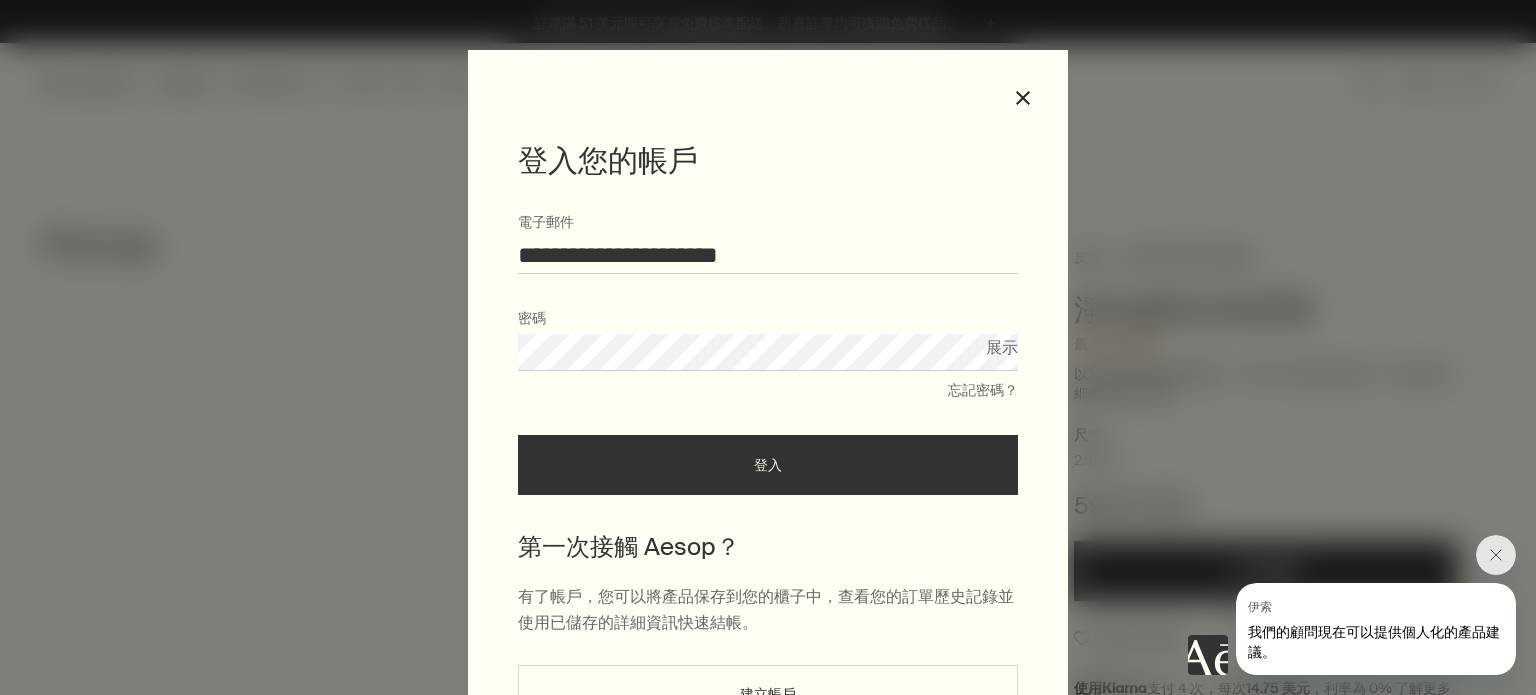 click on "登入" at bounding box center [768, 465] 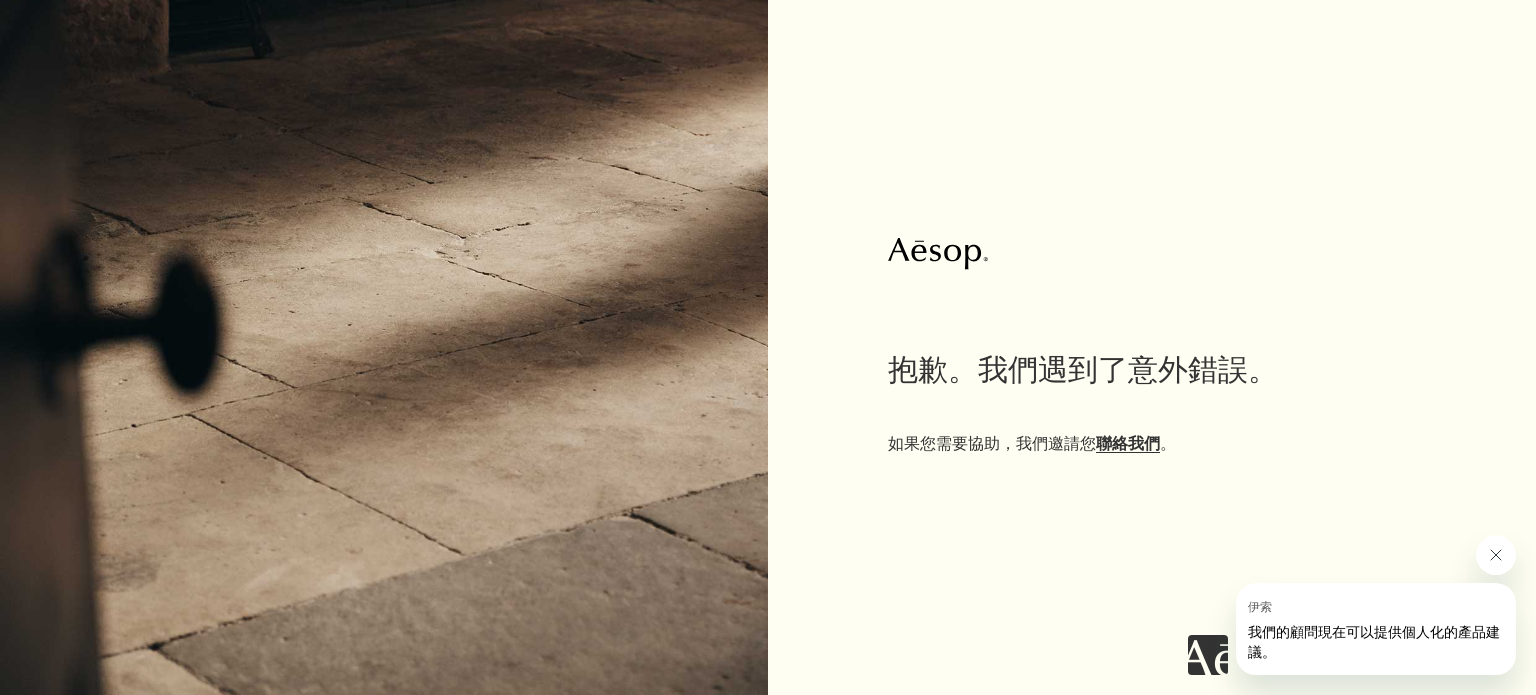 click 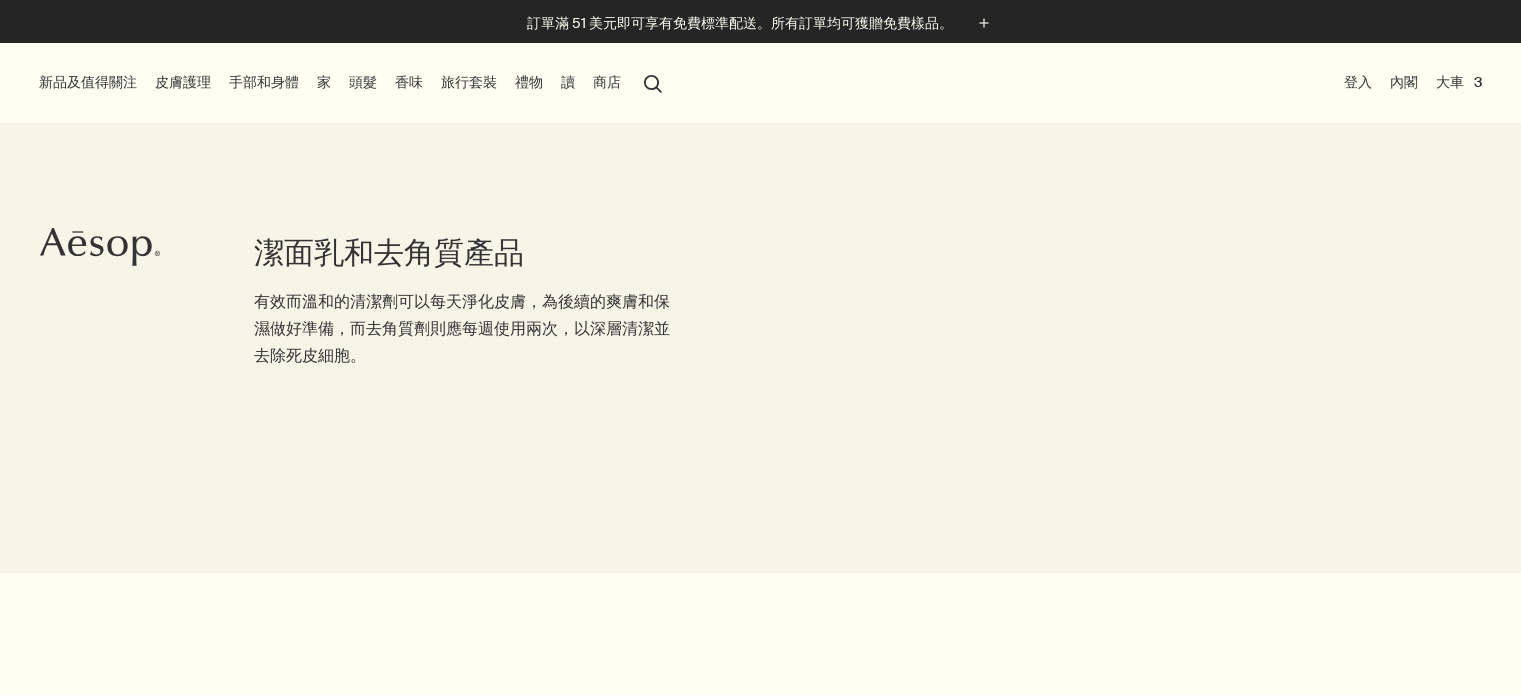 scroll, scrollTop: 0, scrollLeft: 0, axis: both 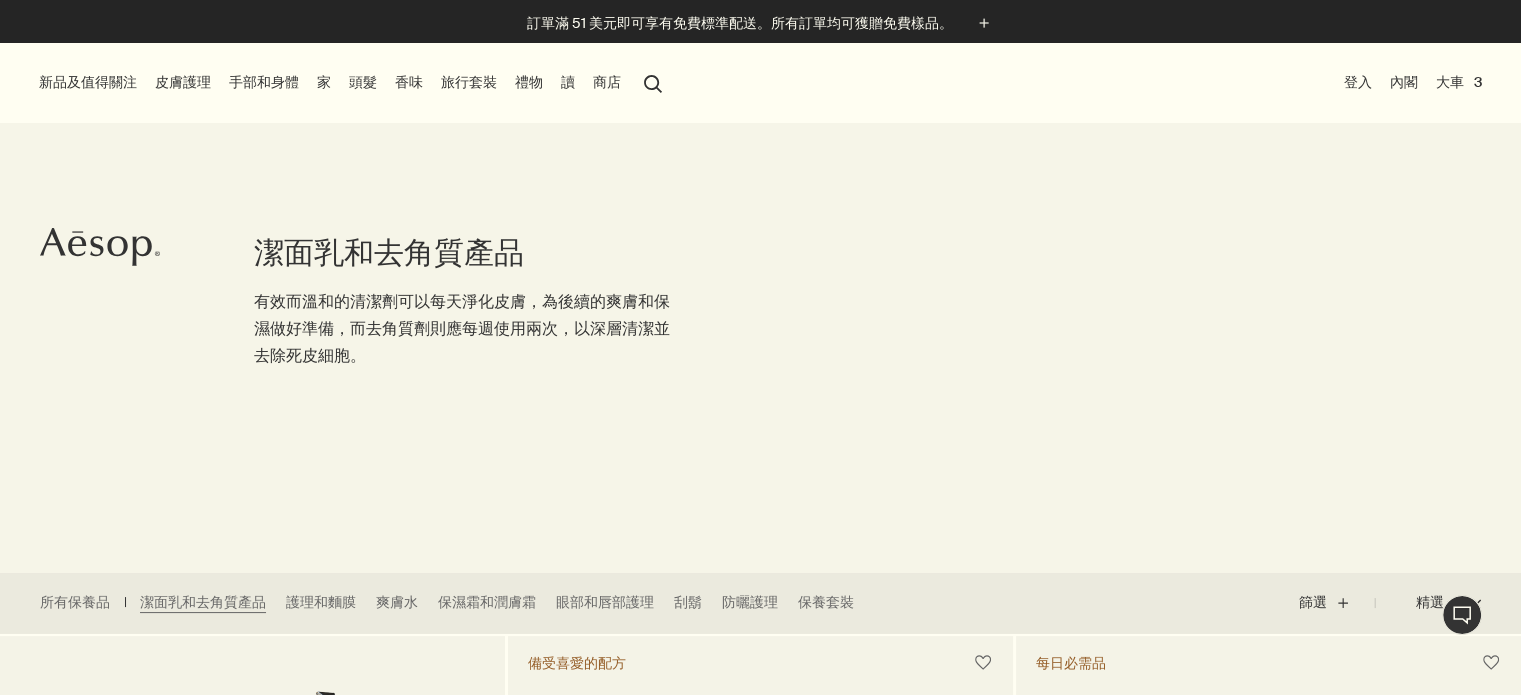 click on "登入" at bounding box center (1358, 82) 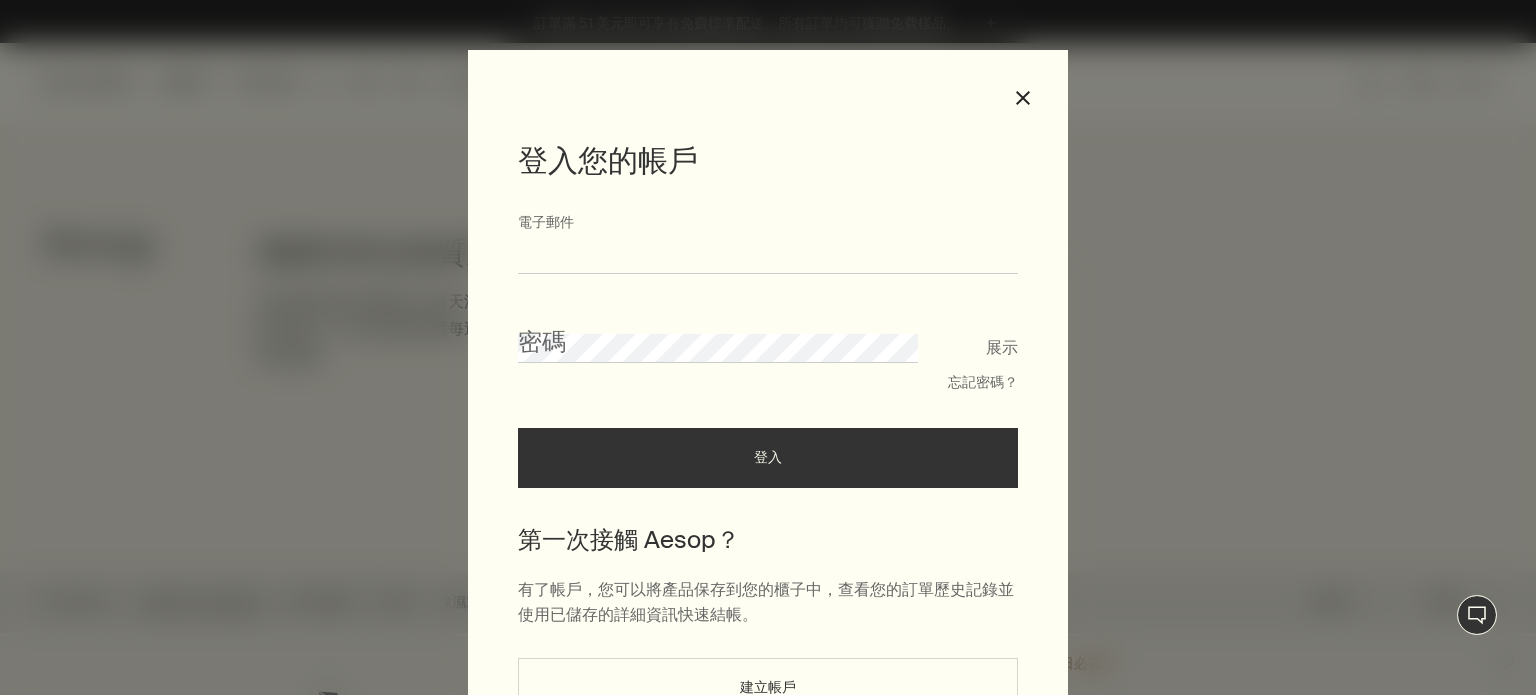 click on "電子郵件" at bounding box center [768, 255] 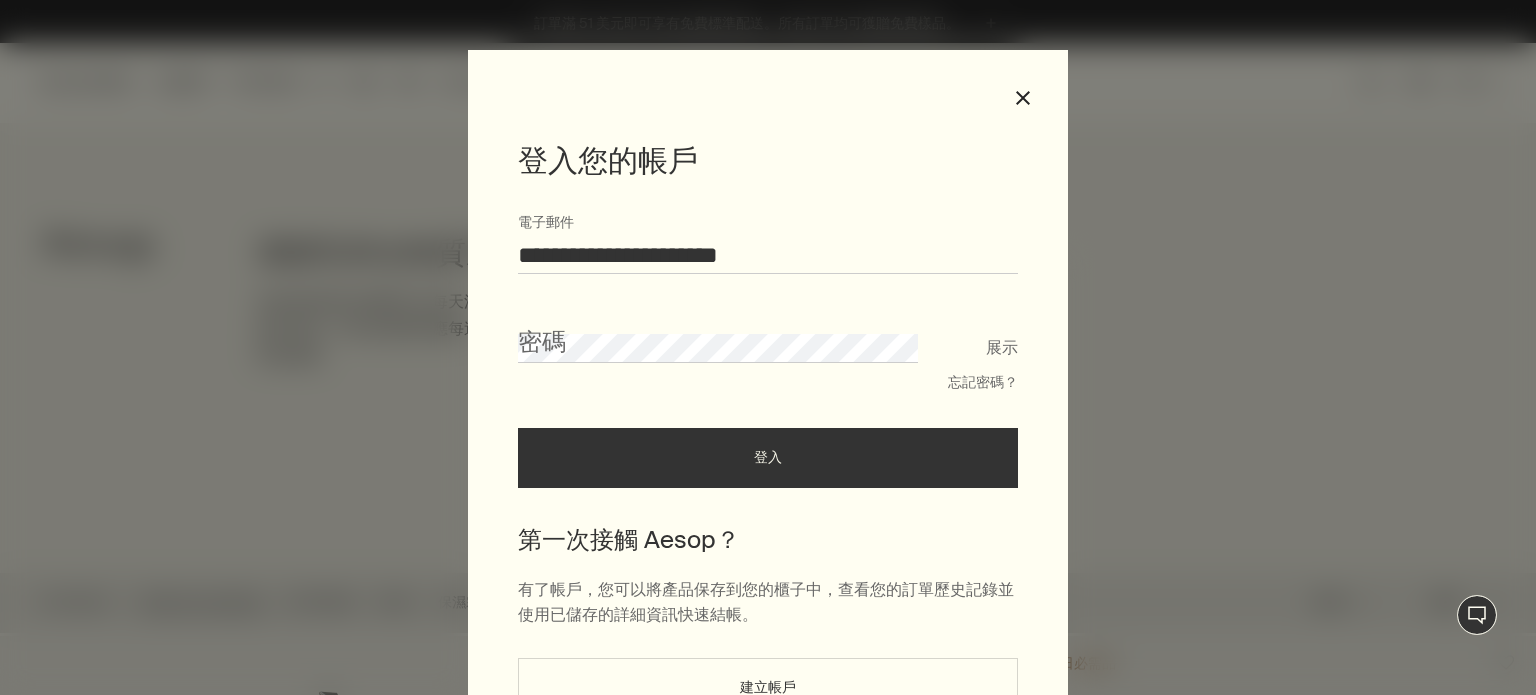 type on "**********" 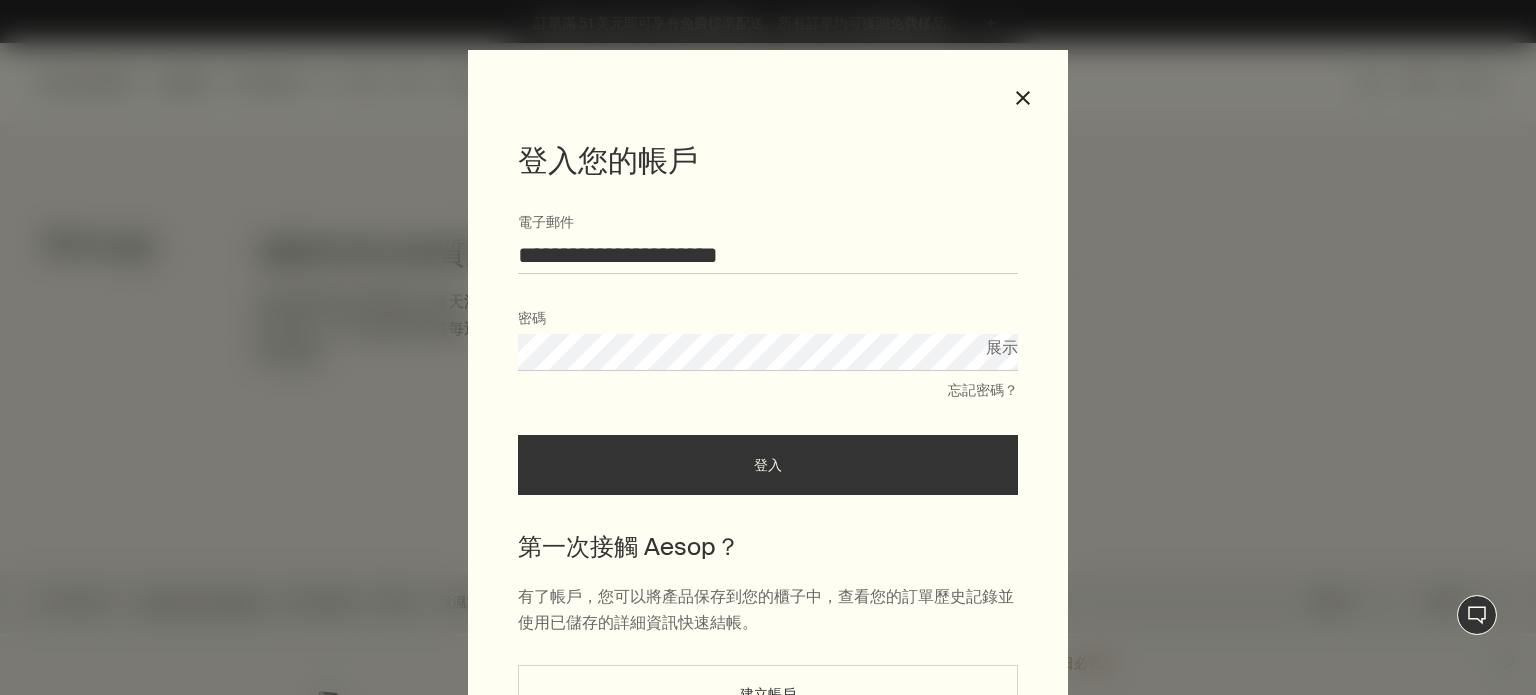 click on "登入" at bounding box center [768, 465] 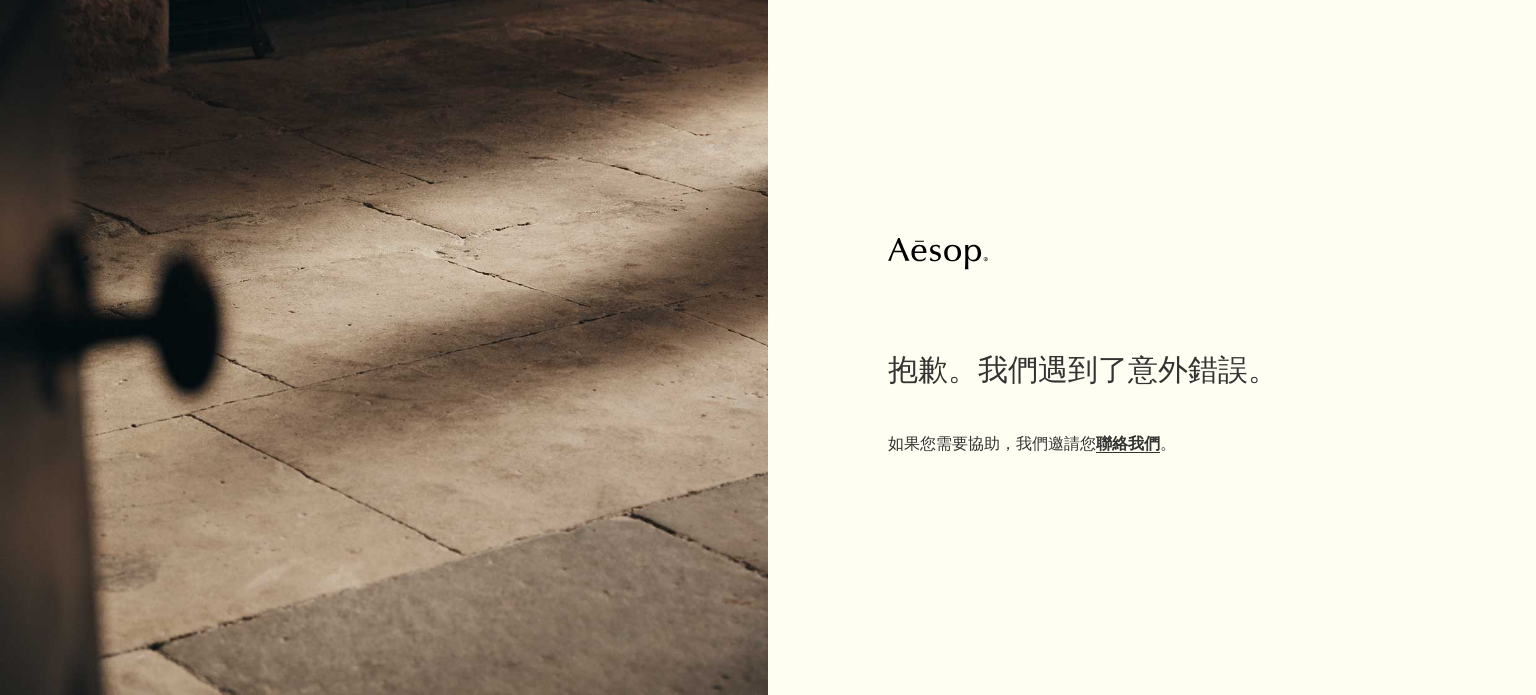 click on "聯絡我們" at bounding box center (1128, 443) 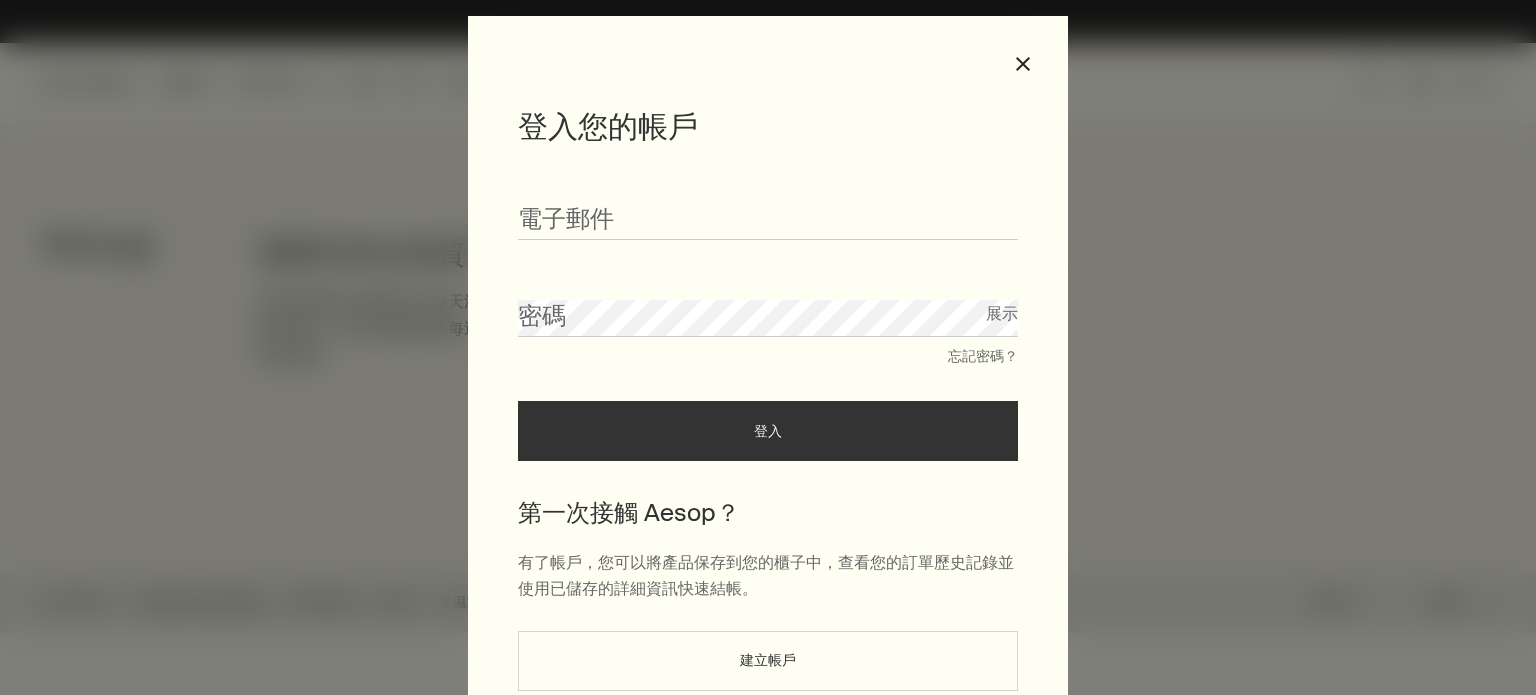 scroll, scrollTop: 129, scrollLeft: 0, axis: vertical 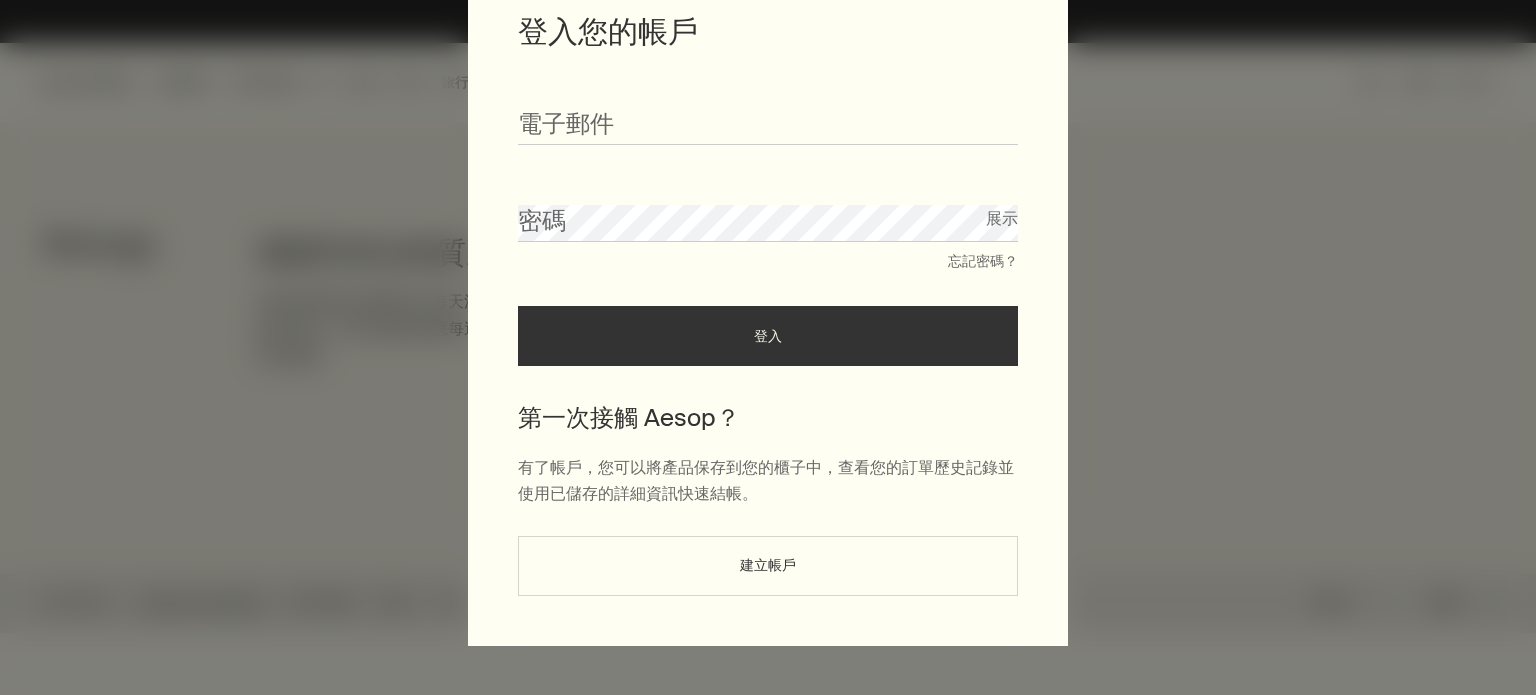 click on "建立帳戶" at bounding box center [768, 566] 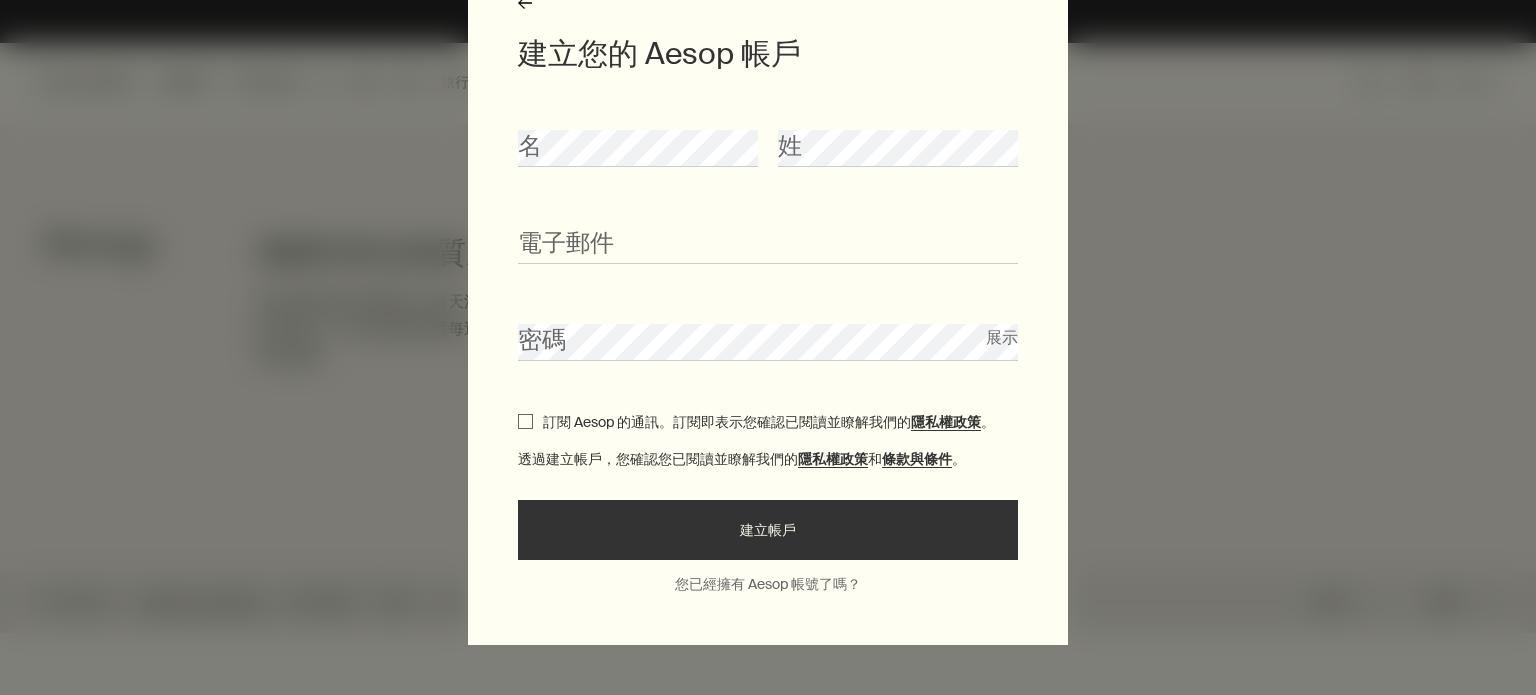 scroll, scrollTop: 106, scrollLeft: 0, axis: vertical 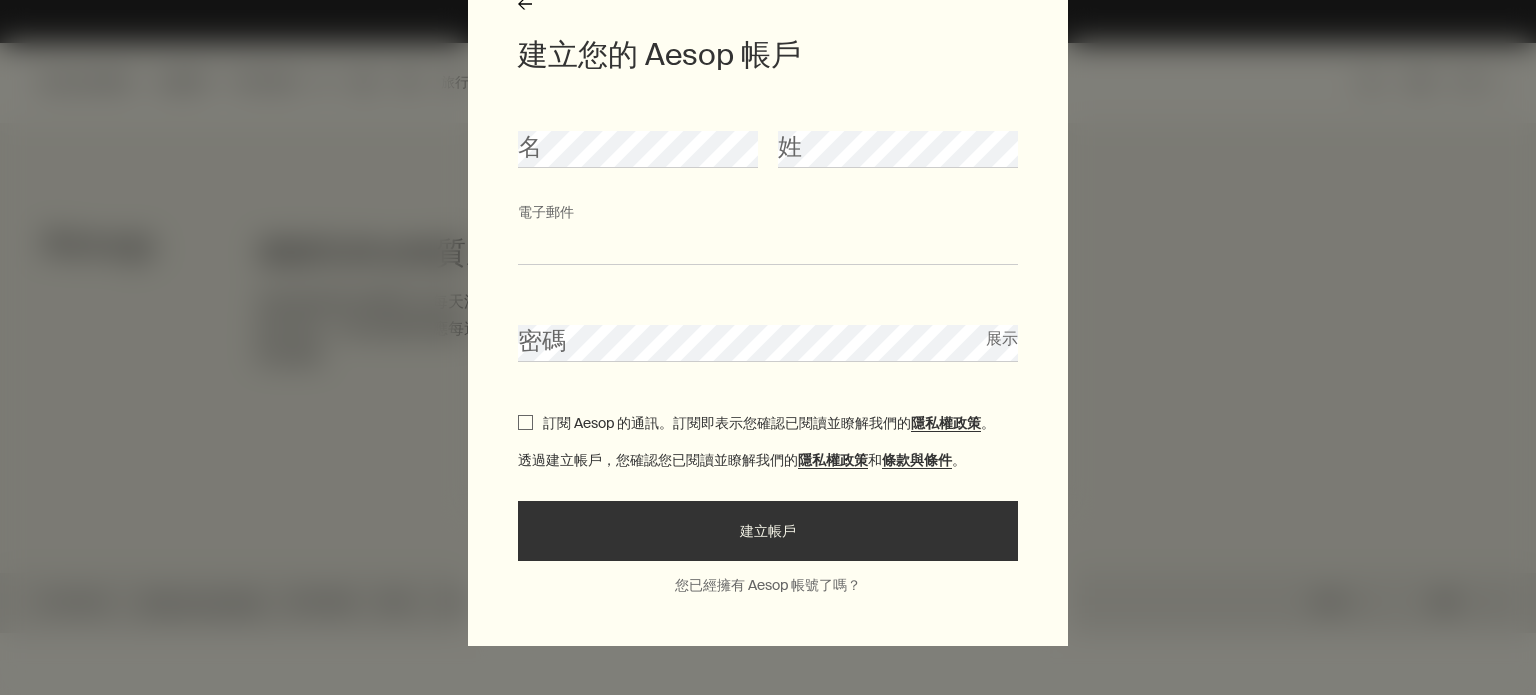 type on "**********" 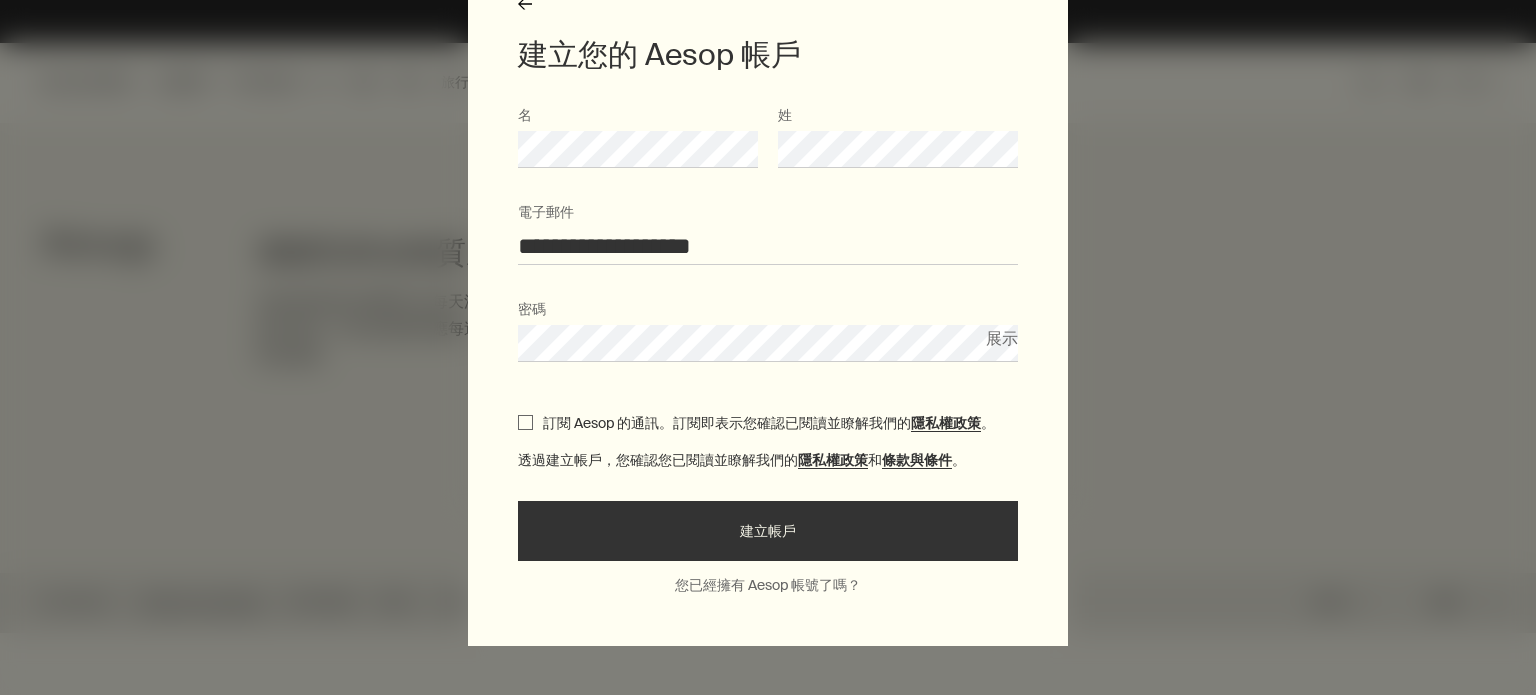 click on "訂閱 Aesop 的通訊。訂閱即表示您確認已閱讀並瞭解我們的 隱私權政策 。" at bounding box center [525, 422] 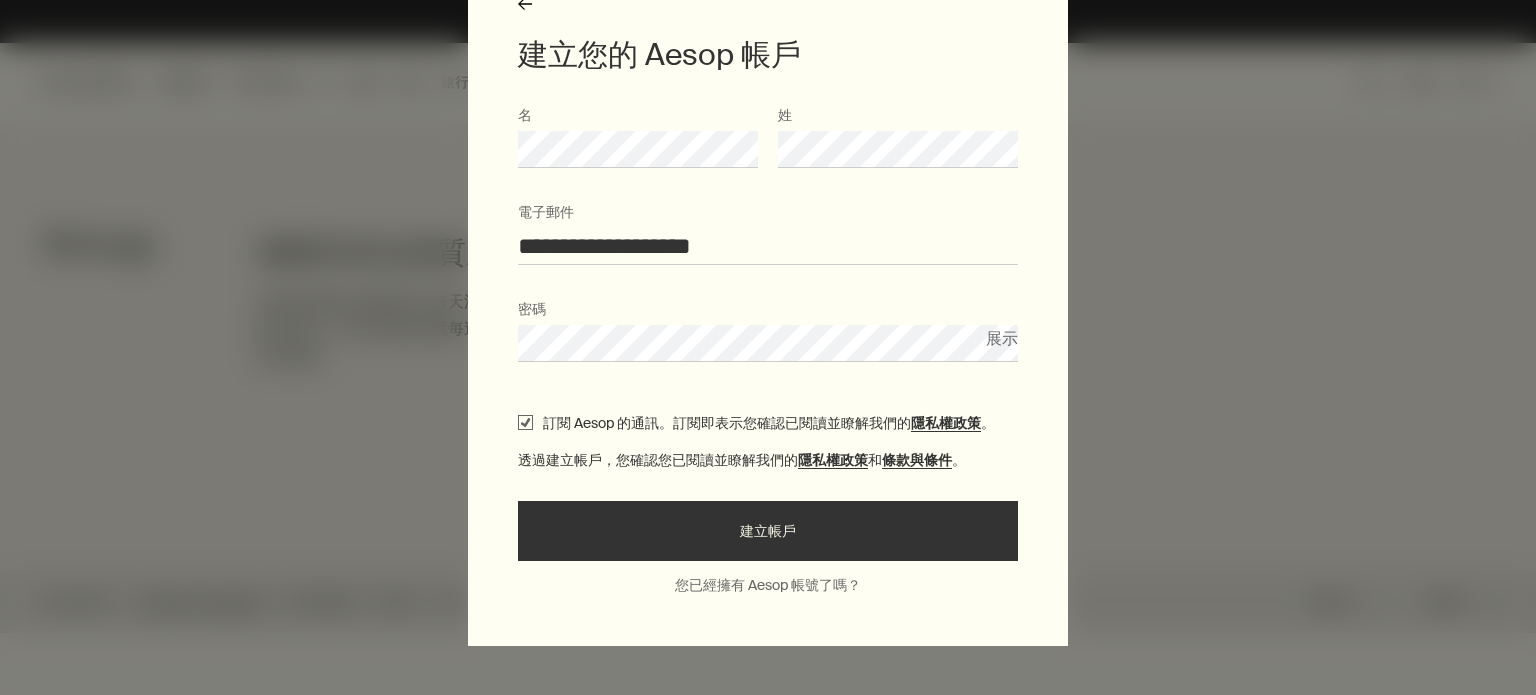 click on "建立帳戶" at bounding box center (768, 531) 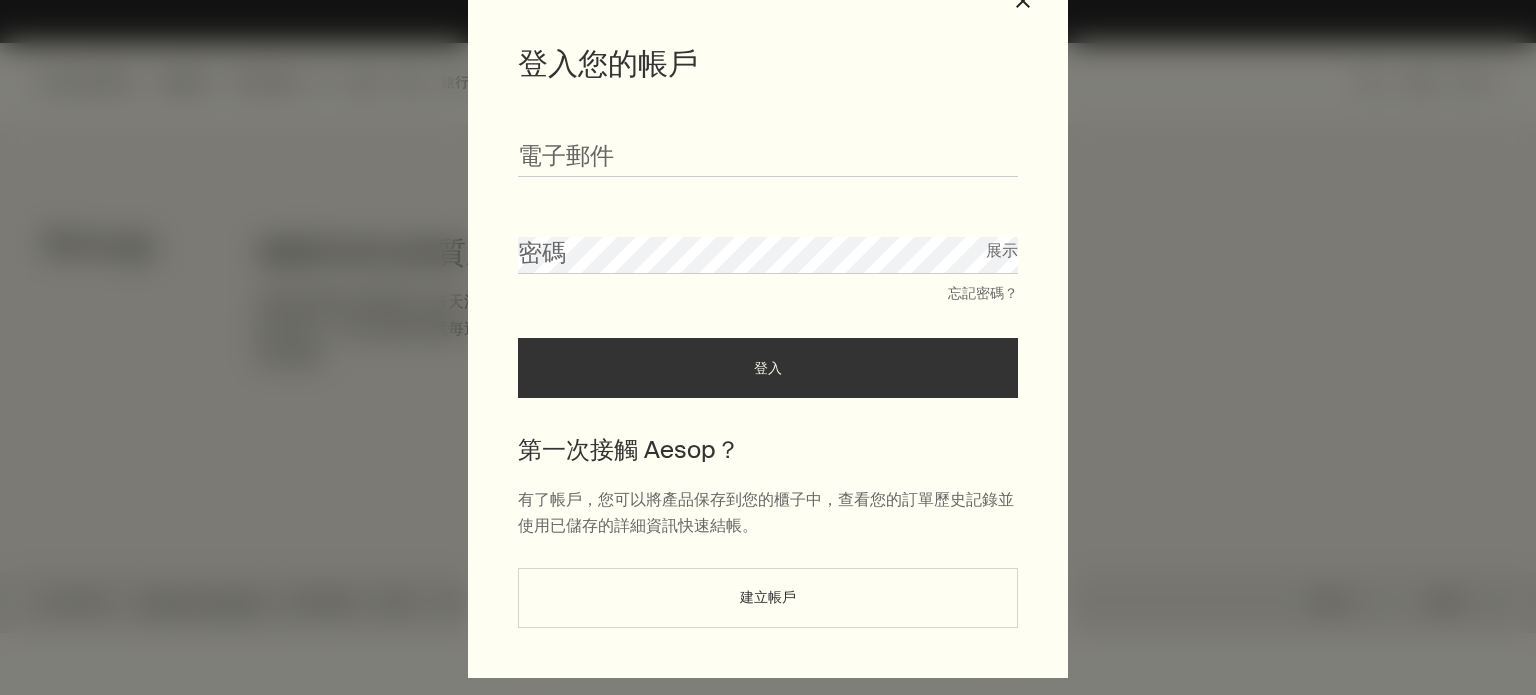 scroll, scrollTop: 129, scrollLeft: 0, axis: vertical 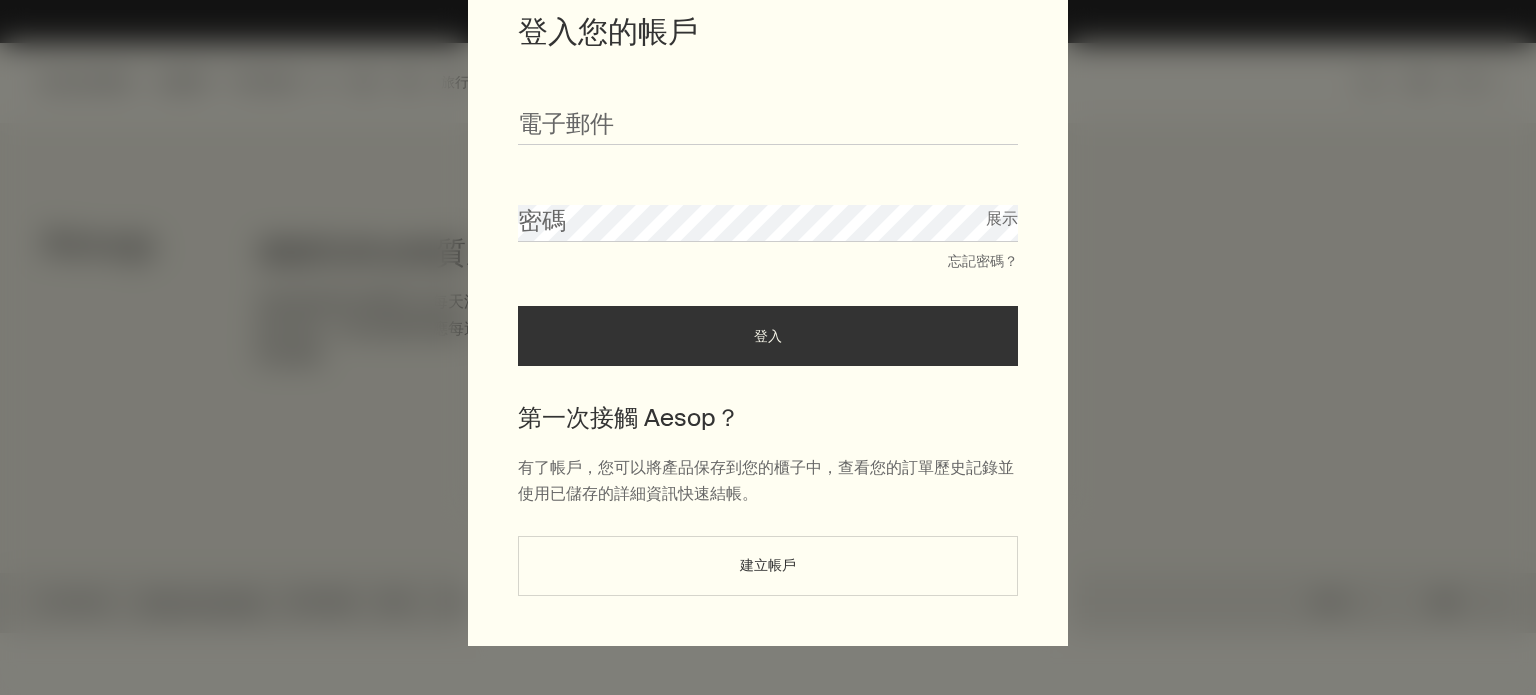 click on "建立帳戶" at bounding box center (768, 566) 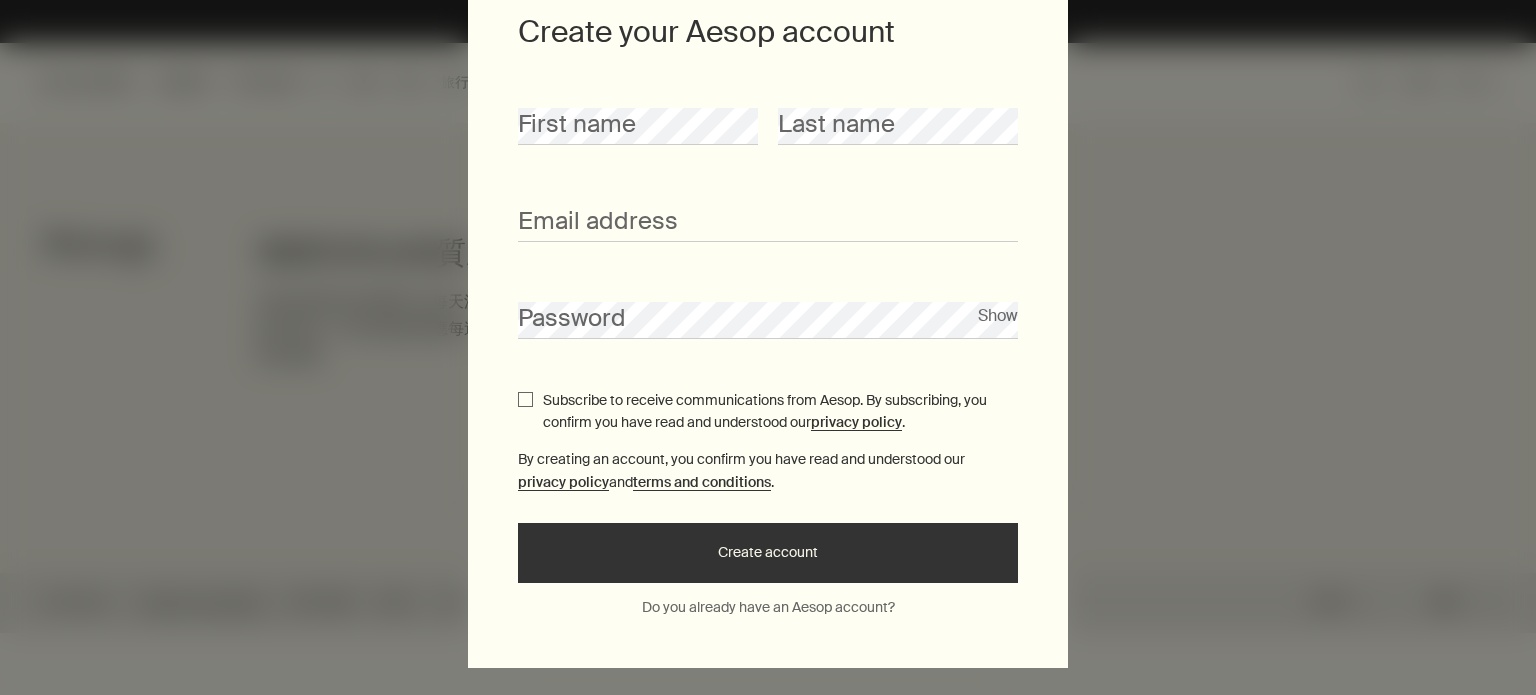 click on "Create your Aesop account First name Last name Email address Password Show Subscribe to receive communications from Aesop. By subscribing, you confirm you have read and understood our  privacy policy . By creating an account, you confirm you have read and understood our  privacy policy  and  terms and conditions . Create account Do you already have an Aesop account?" at bounding box center [768, 314] 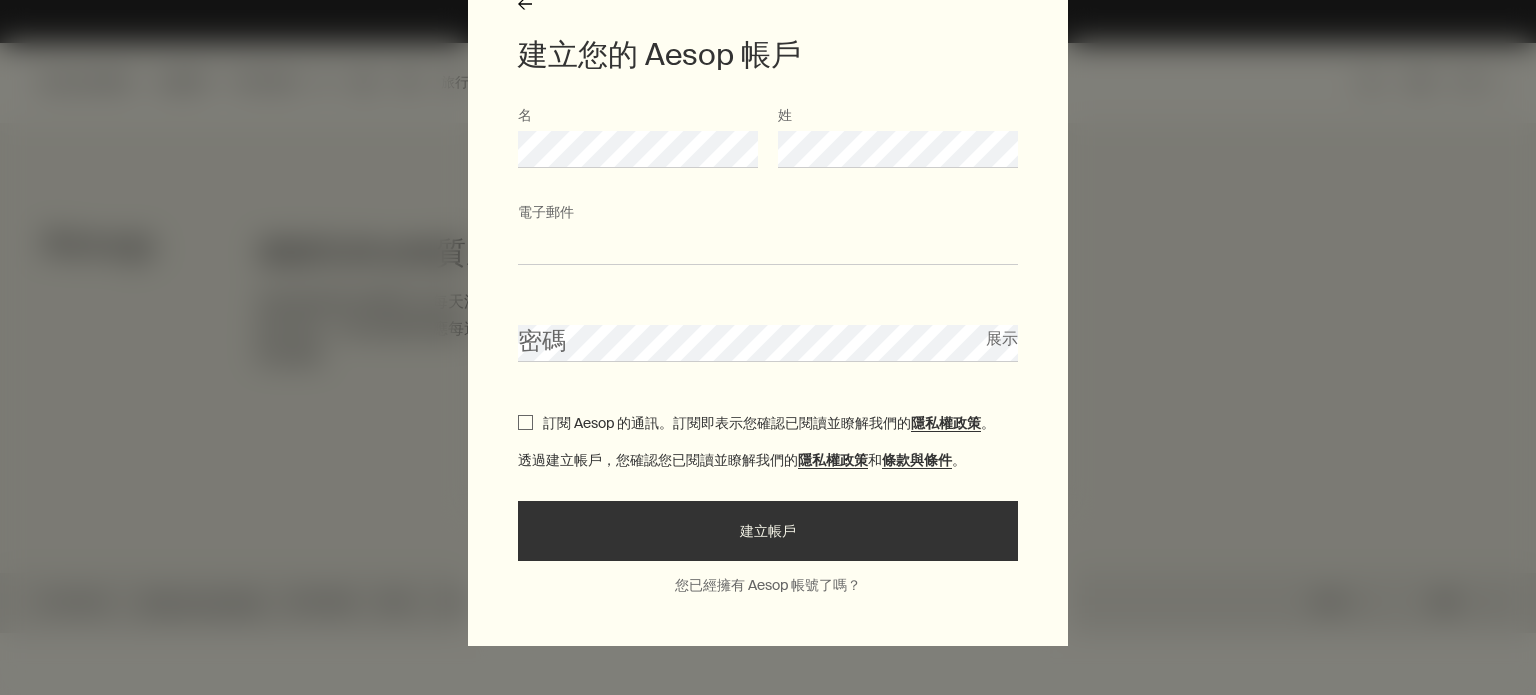 click on "電子郵件" at bounding box center (768, 246) 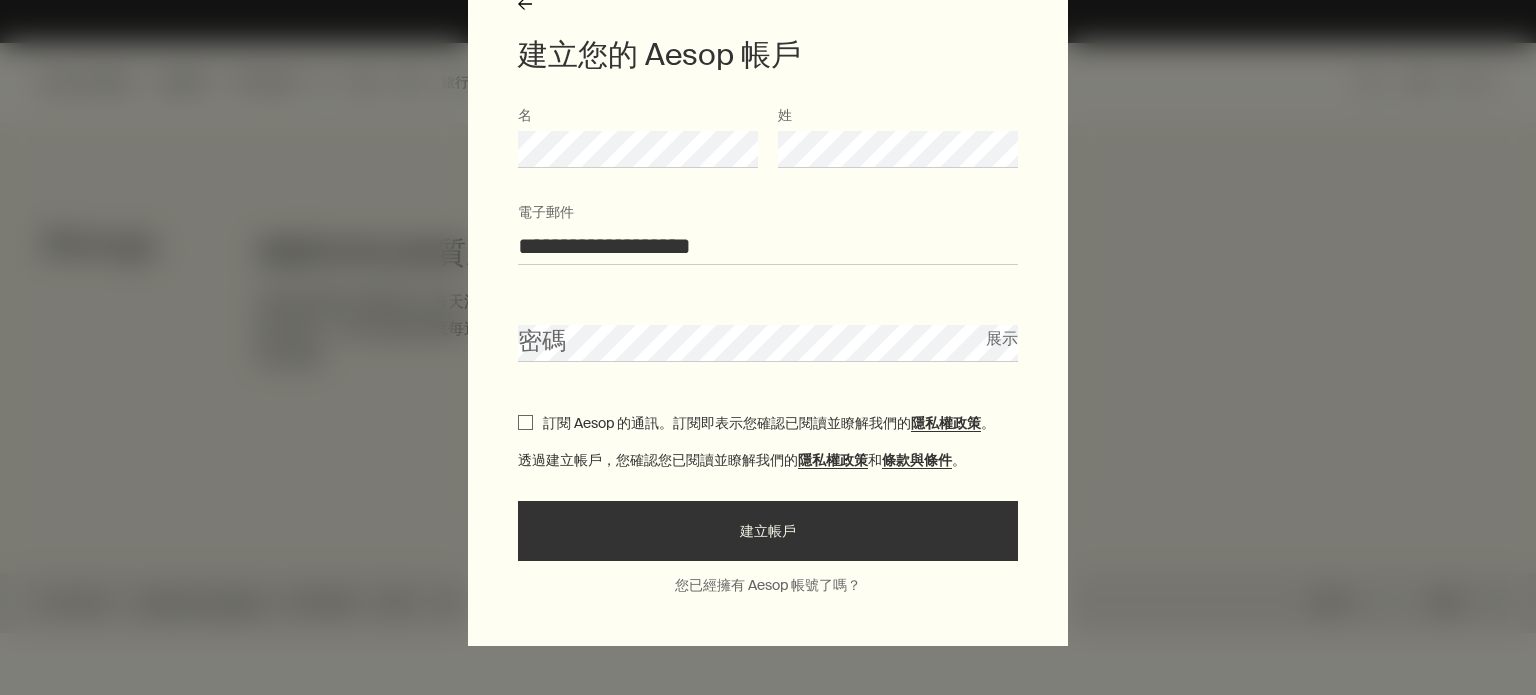 drag, startPoint x: 514, startPoint y: 427, endPoint x: 560, endPoint y: 378, distance: 67.20863 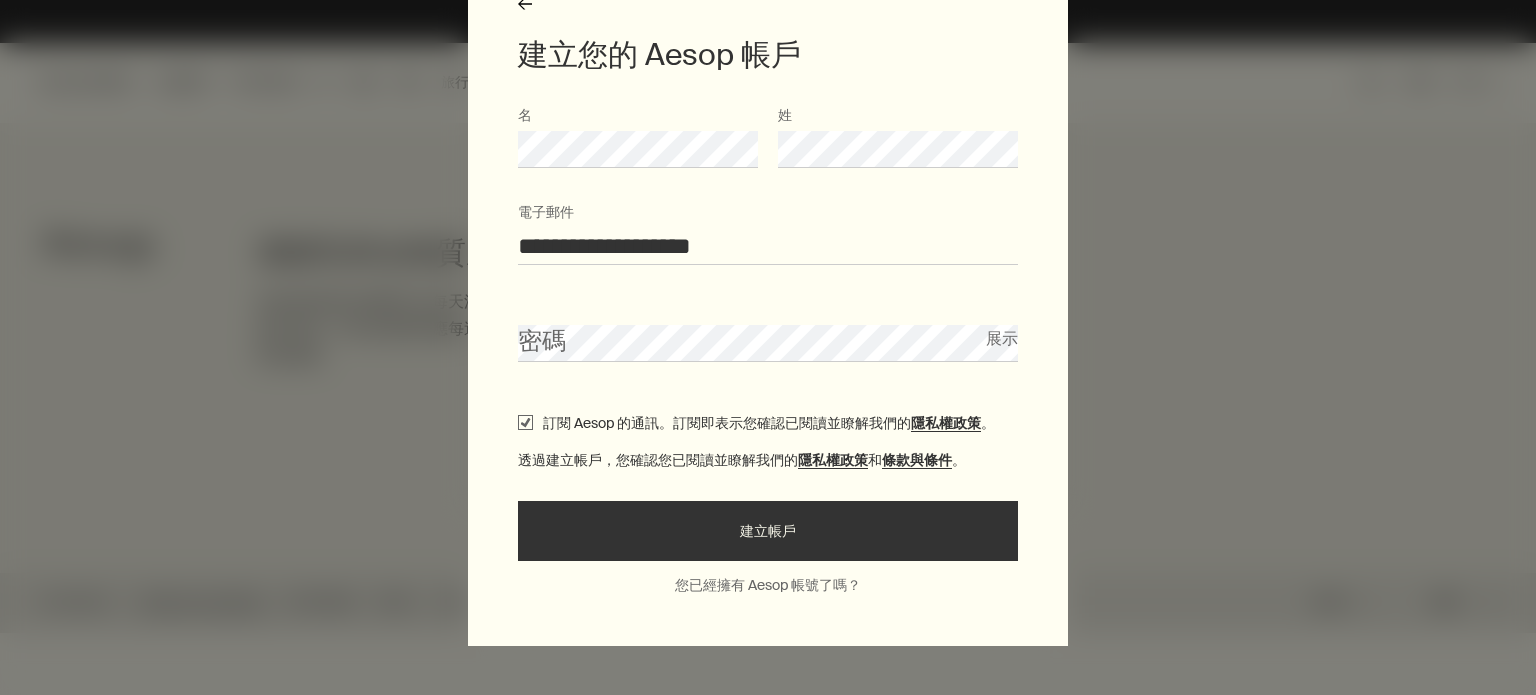 checkbox on "true" 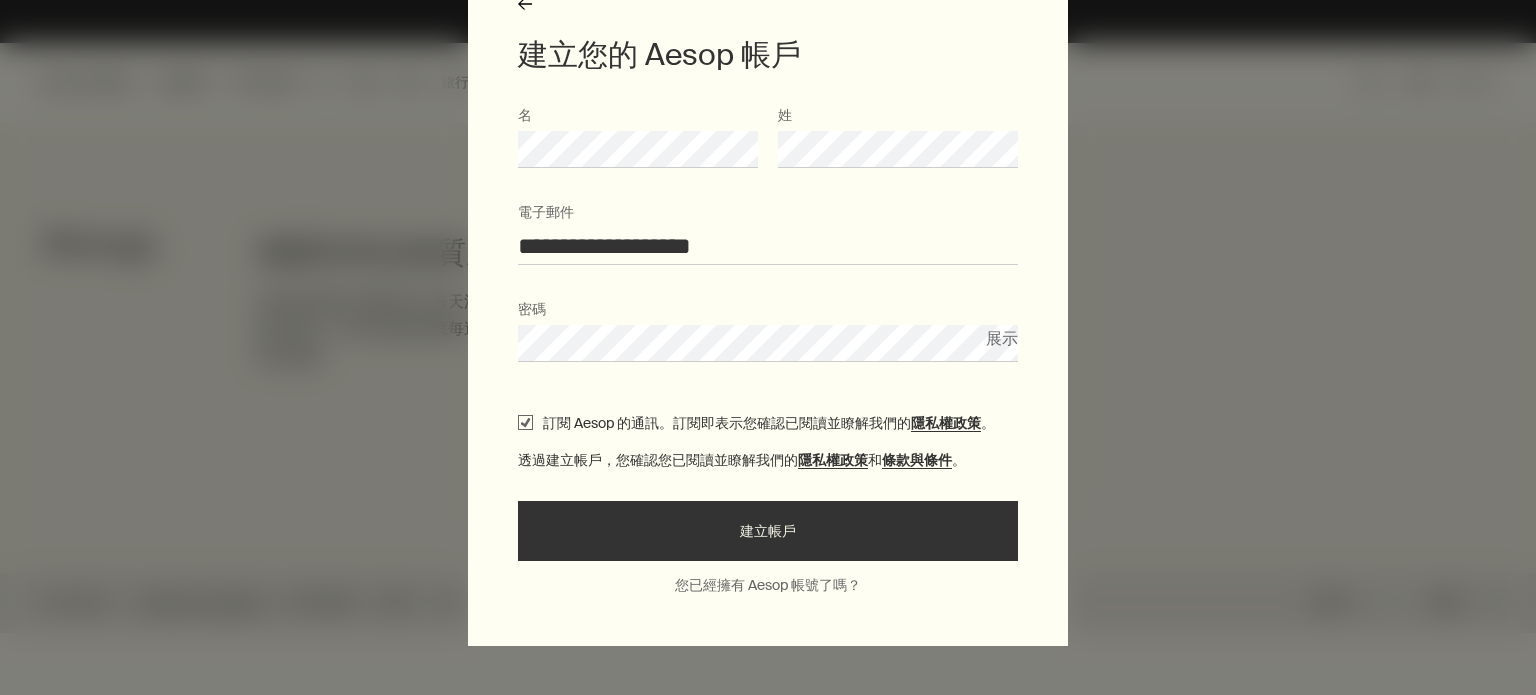click on "展示" at bounding box center [1002, 338] 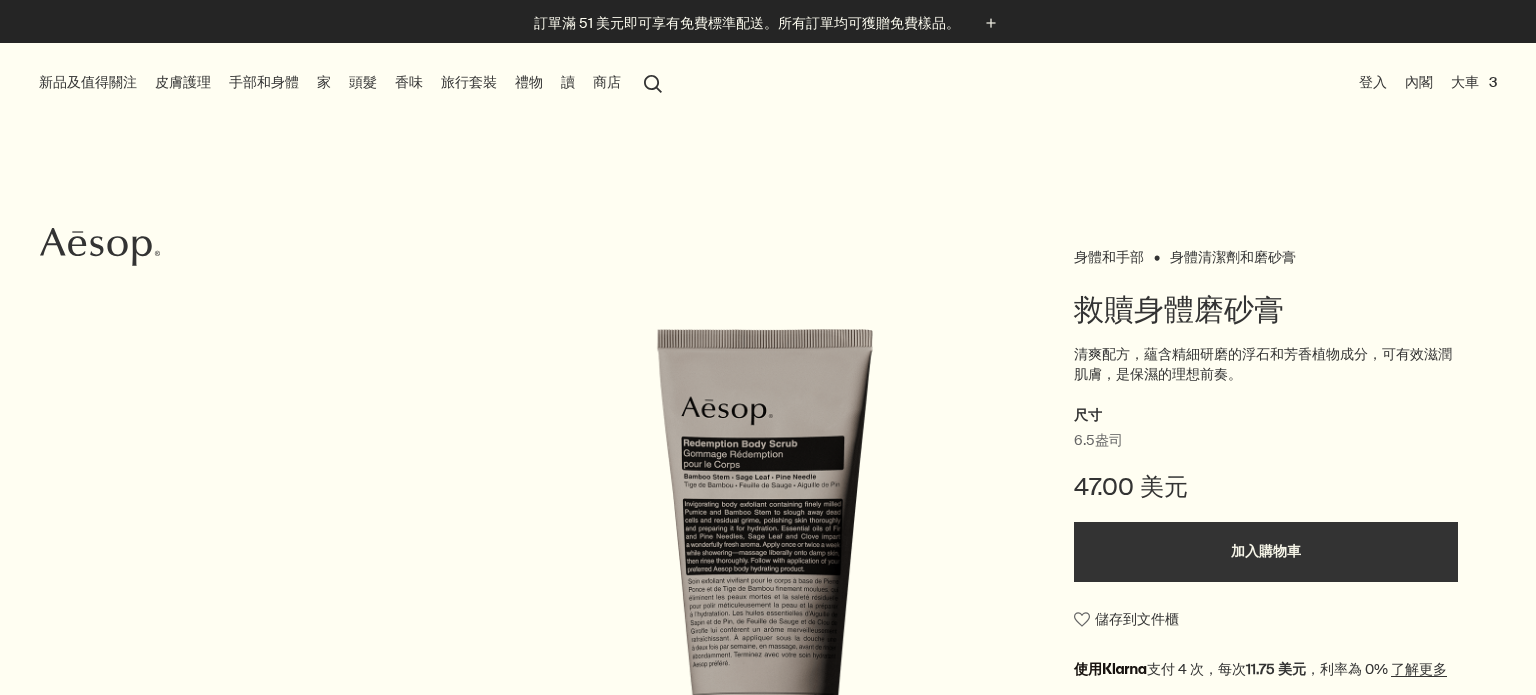 scroll, scrollTop: 0, scrollLeft: 0, axis: both 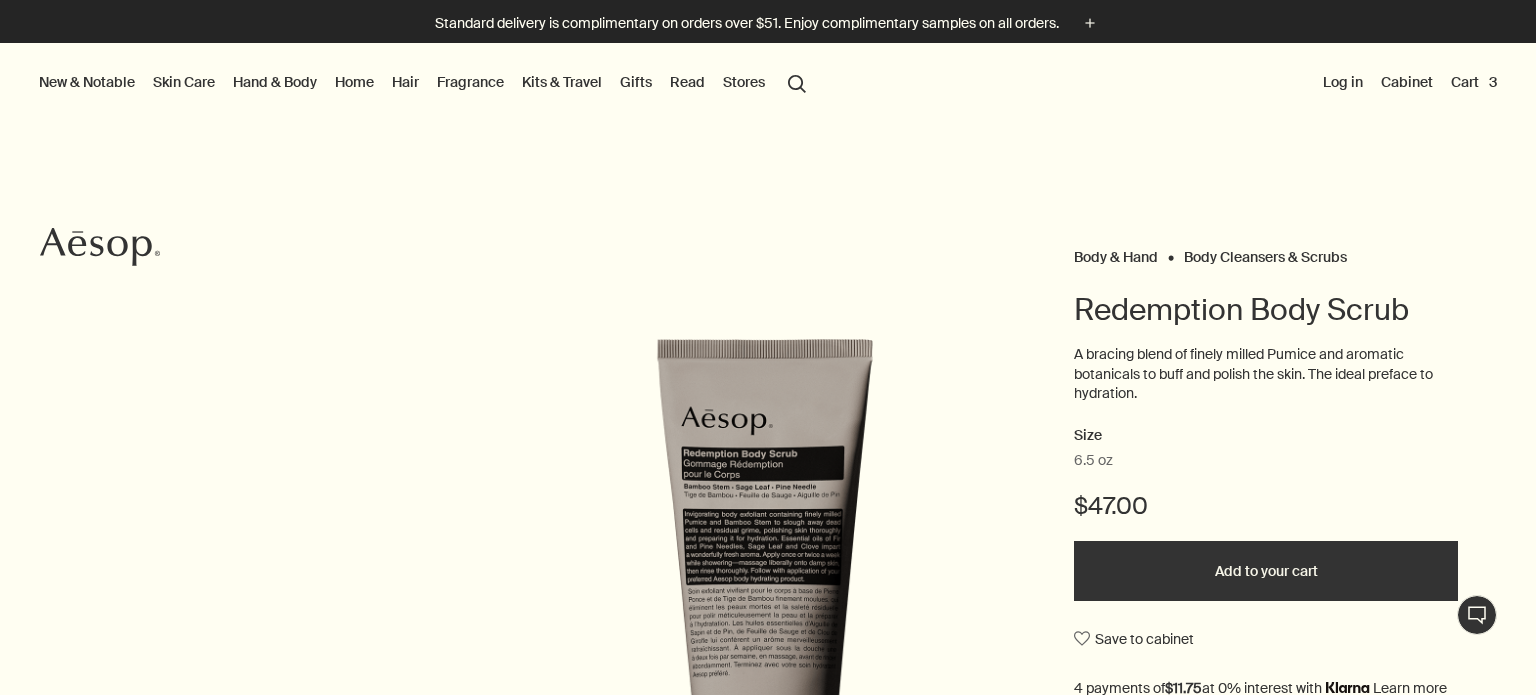 click on "Log in" at bounding box center [1343, 82] 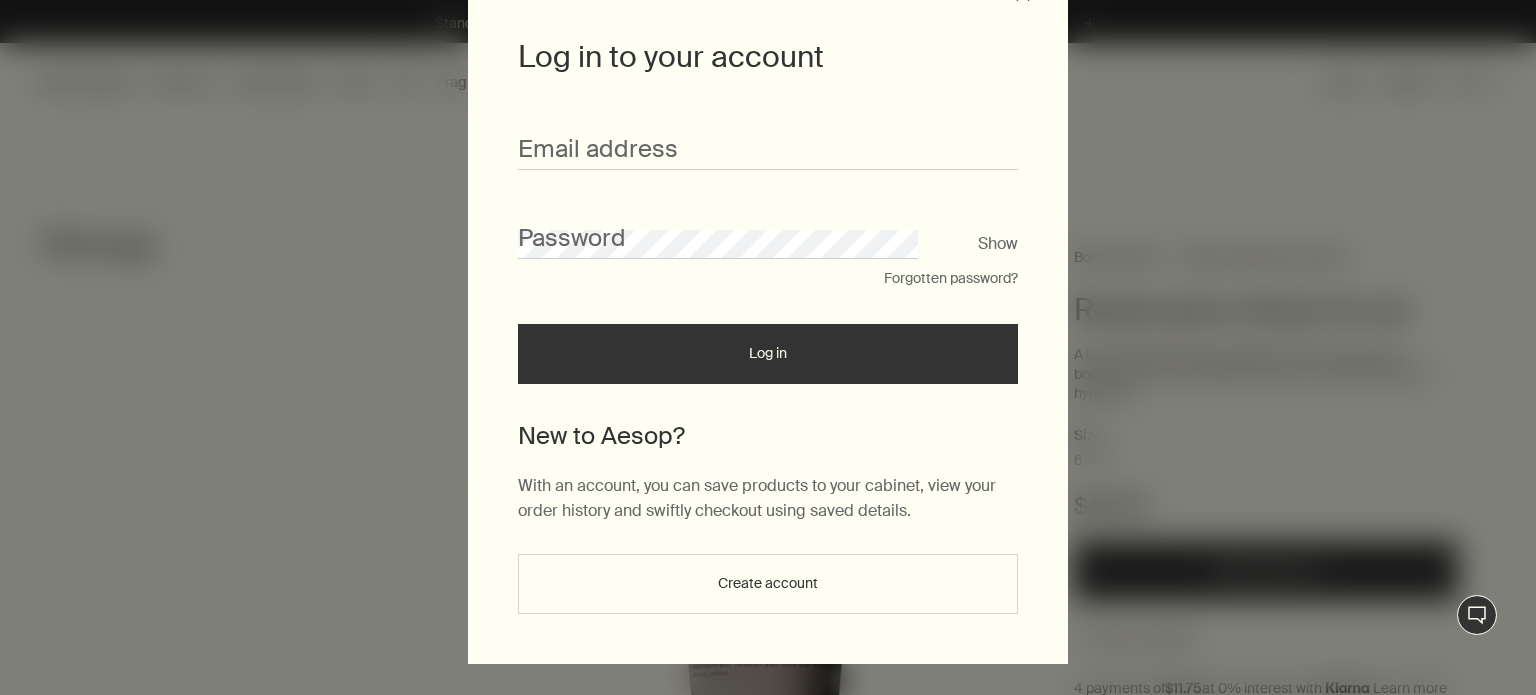 scroll, scrollTop: 129, scrollLeft: 0, axis: vertical 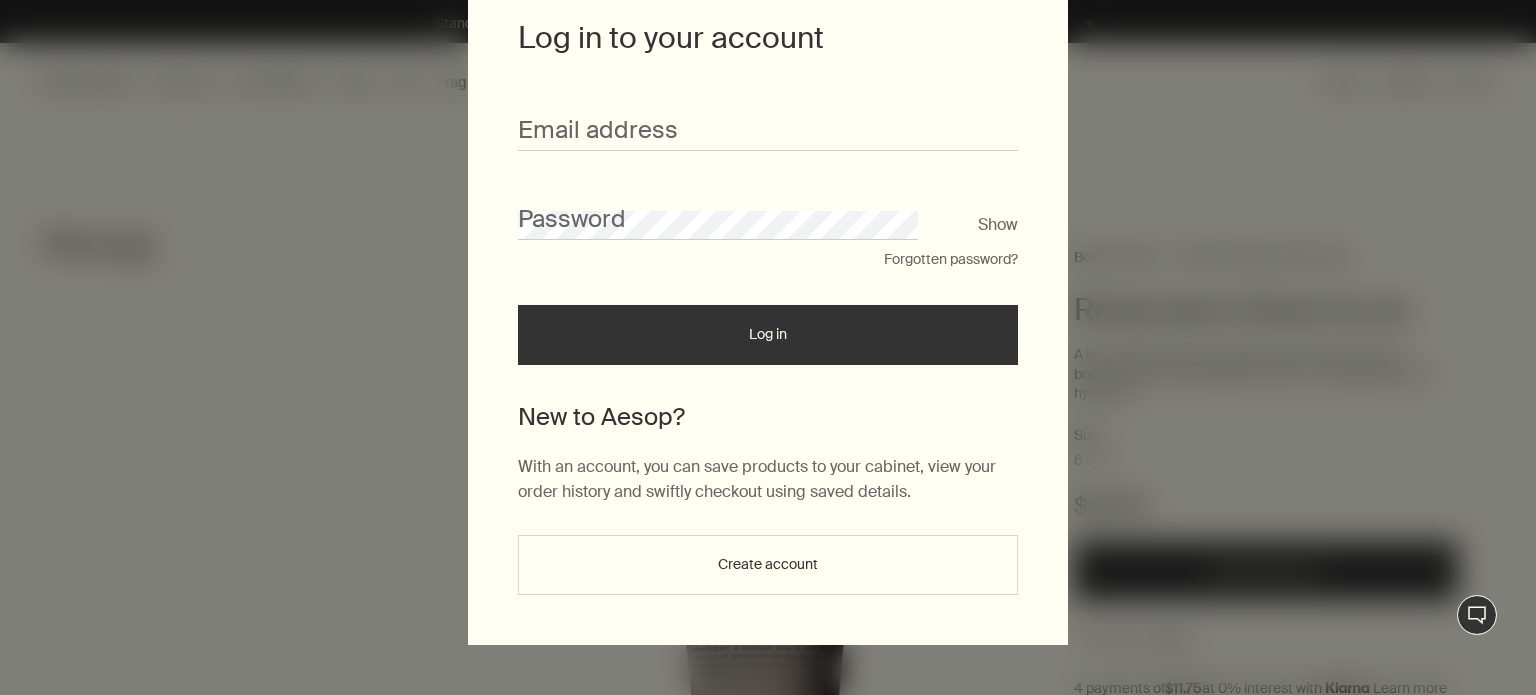 click on "Create account" at bounding box center (768, 565) 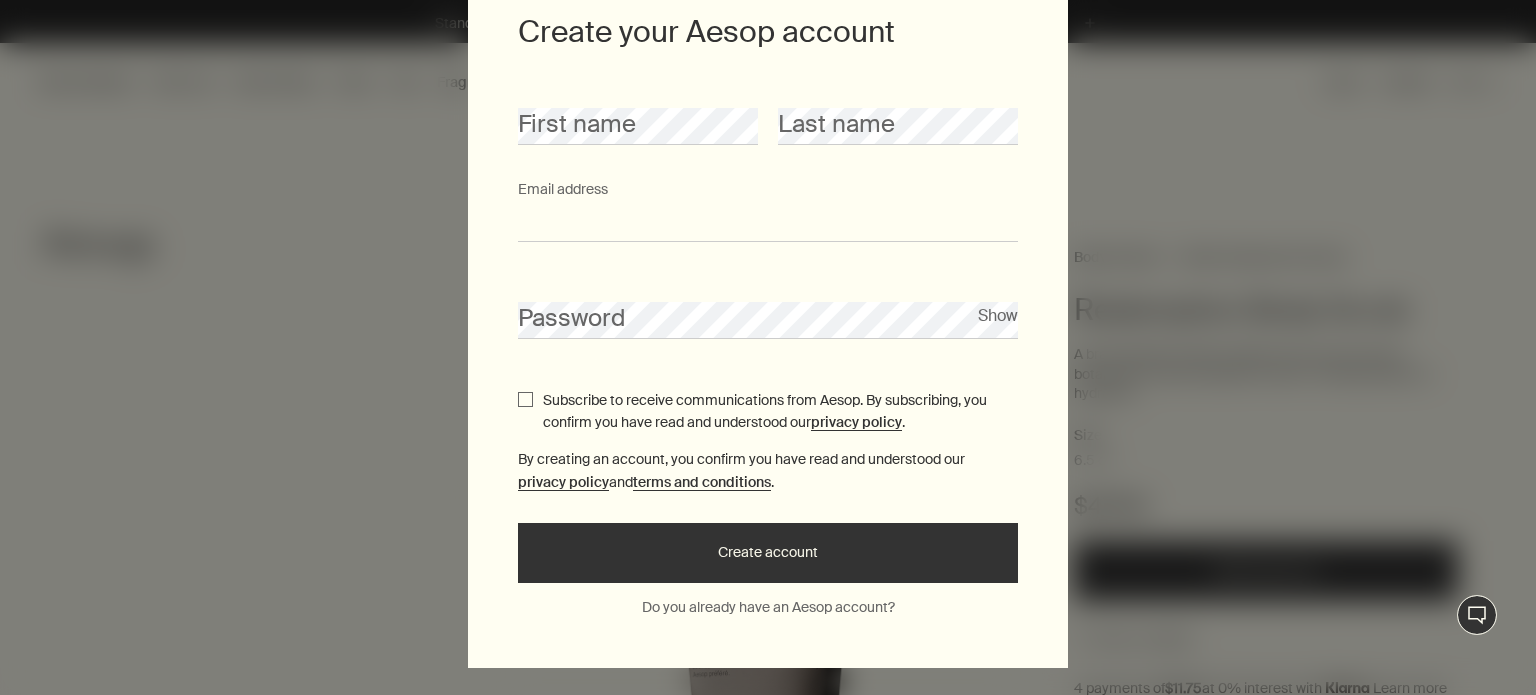 type on "**********" 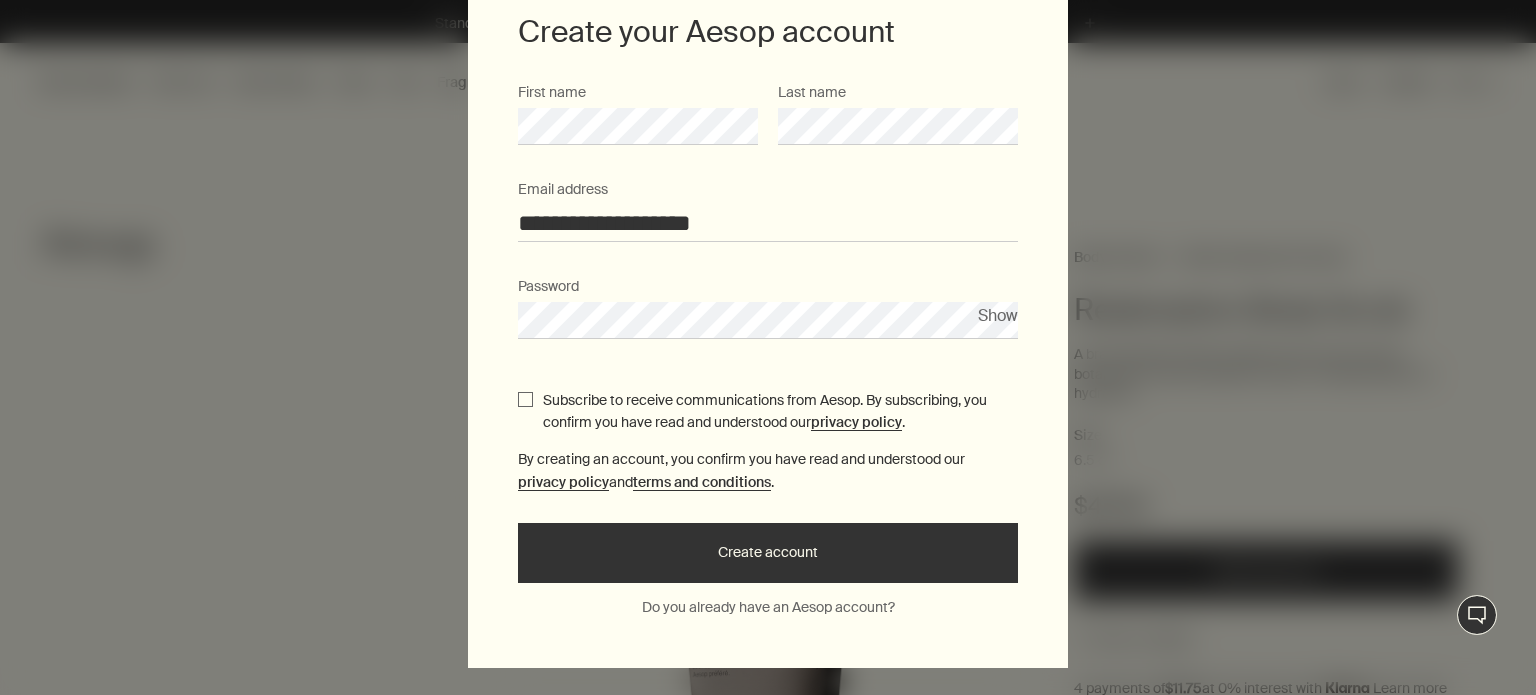 click on "Subscribe to receive communications from Aesop. By subscribing, you confirm you have read and understood our  privacy policy ." at bounding box center [525, 399] 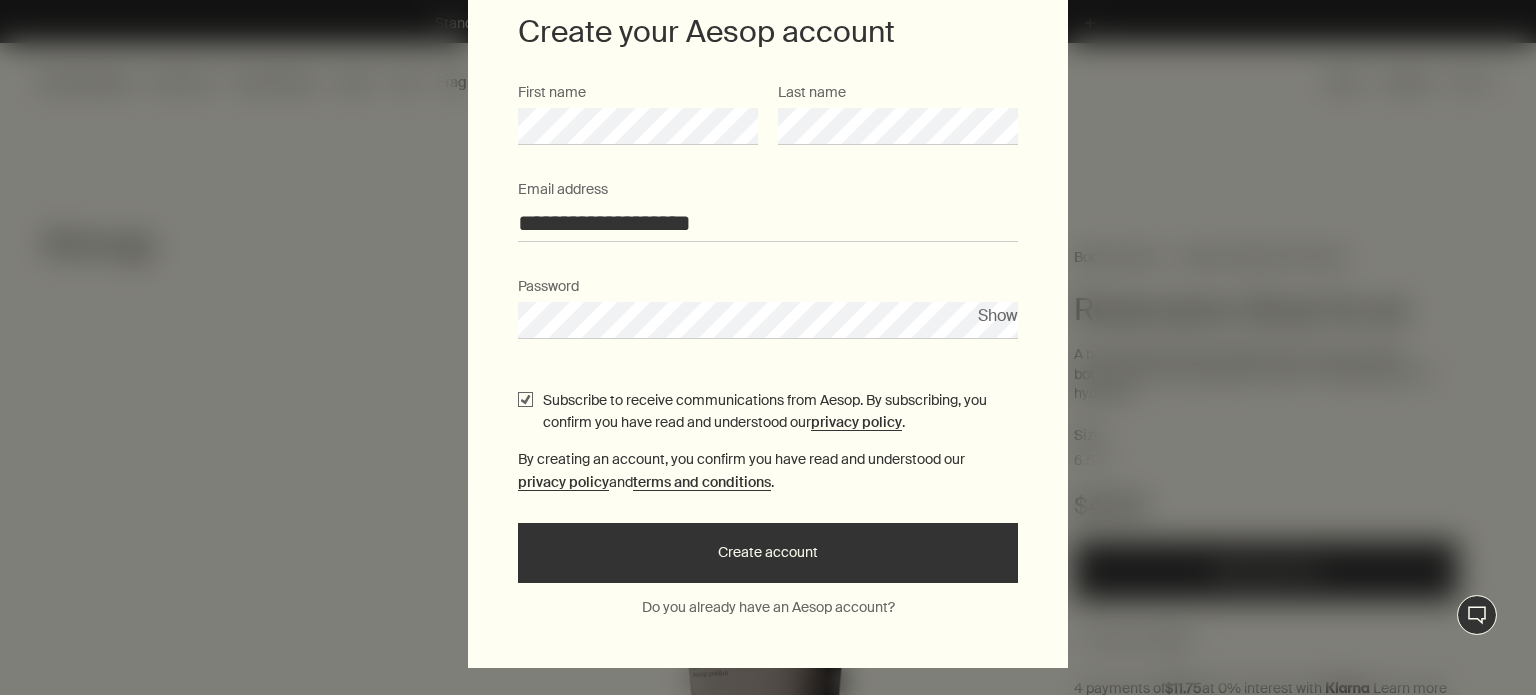 click on "Create account" at bounding box center [768, 553] 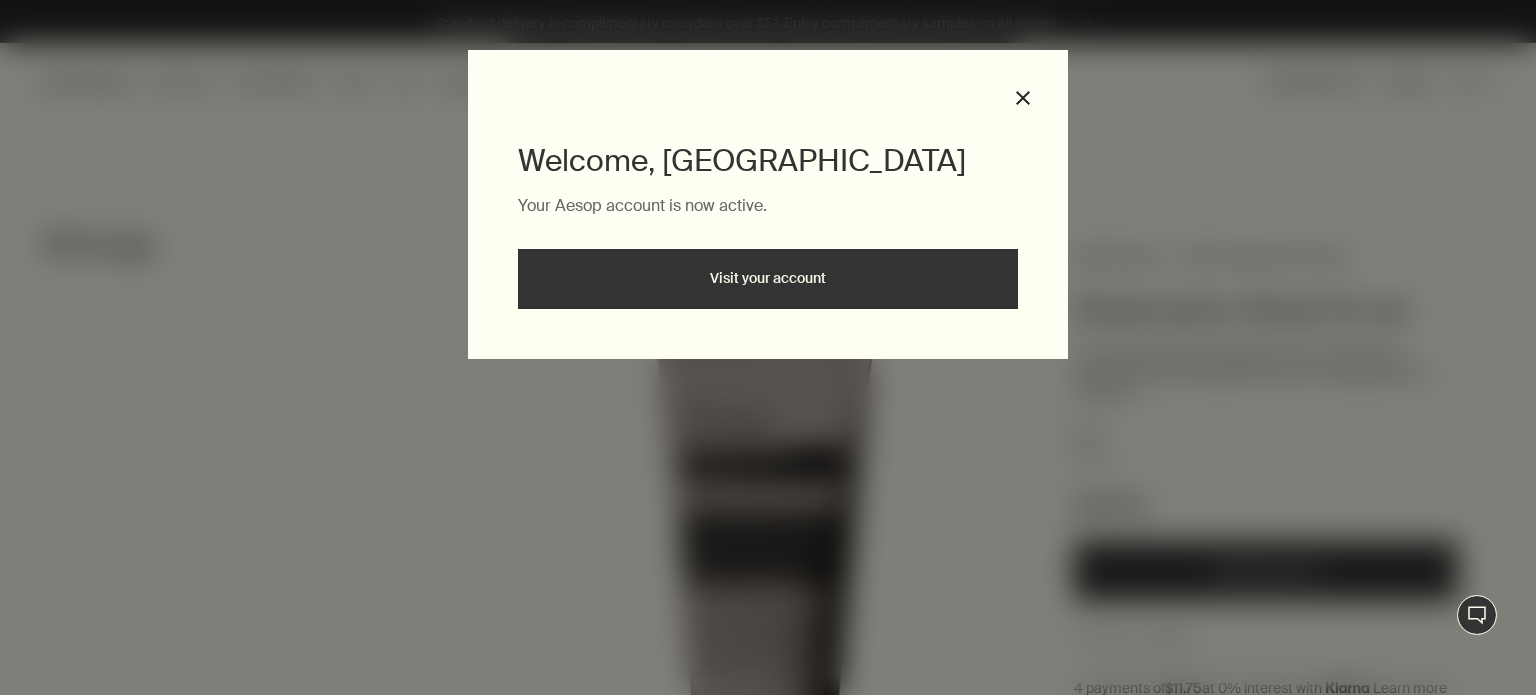 scroll, scrollTop: 0, scrollLeft: 0, axis: both 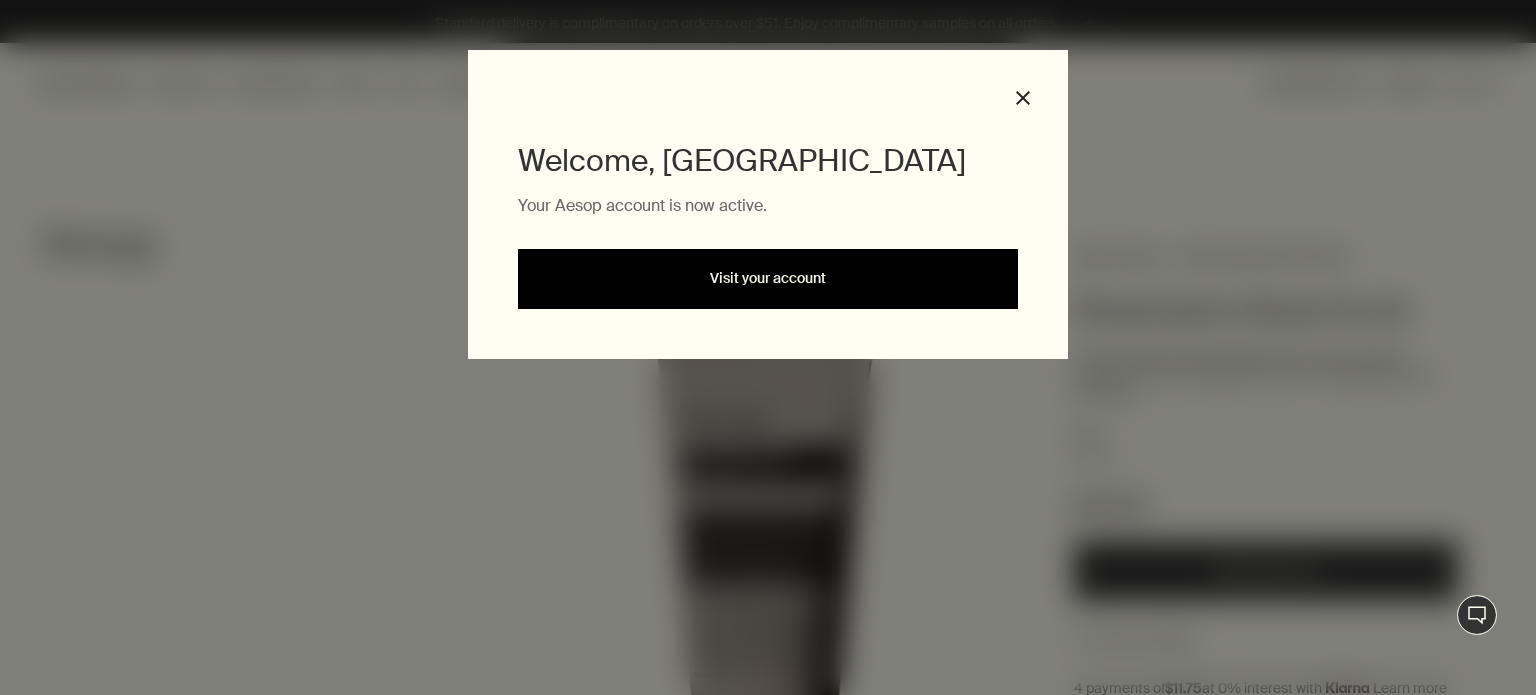 click on "Visit your account" at bounding box center [768, 279] 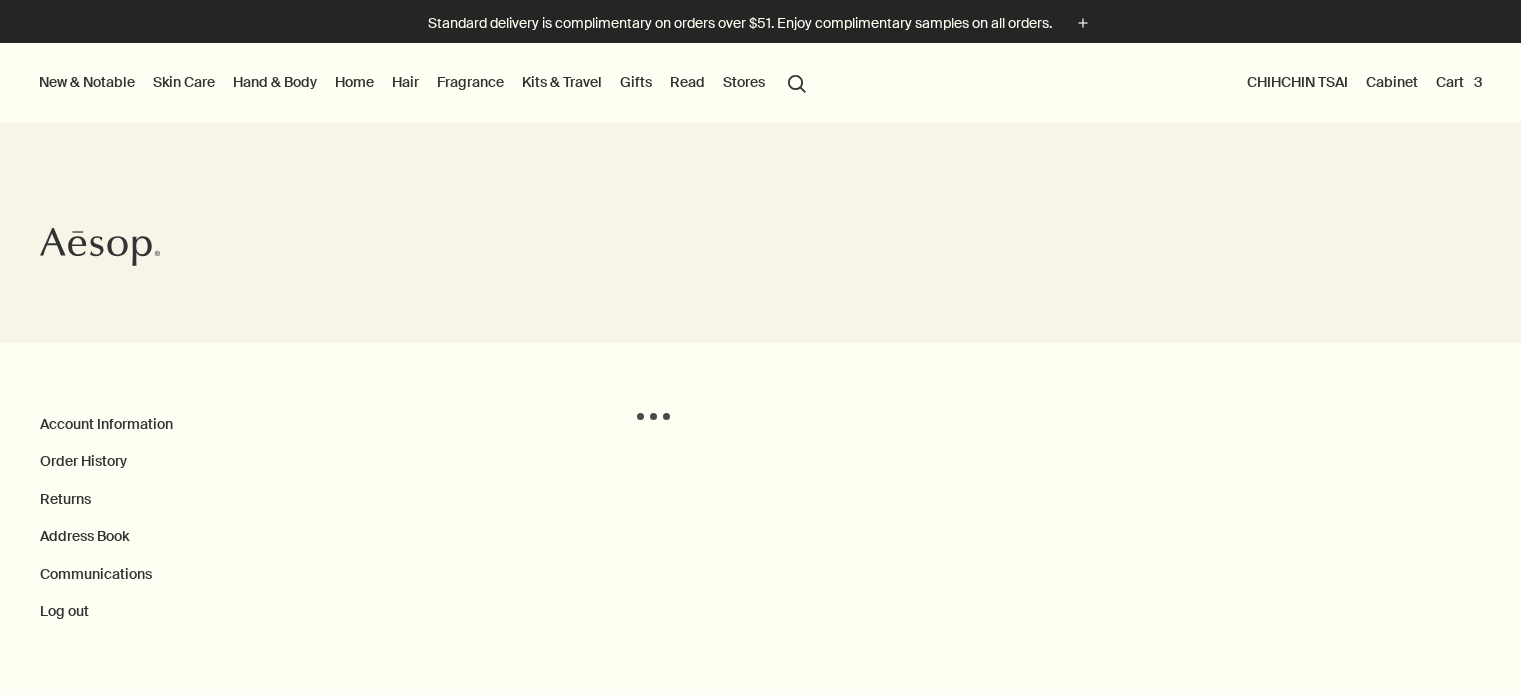 scroll, scrollTop: 0, scrollLeft: 0, axis: both 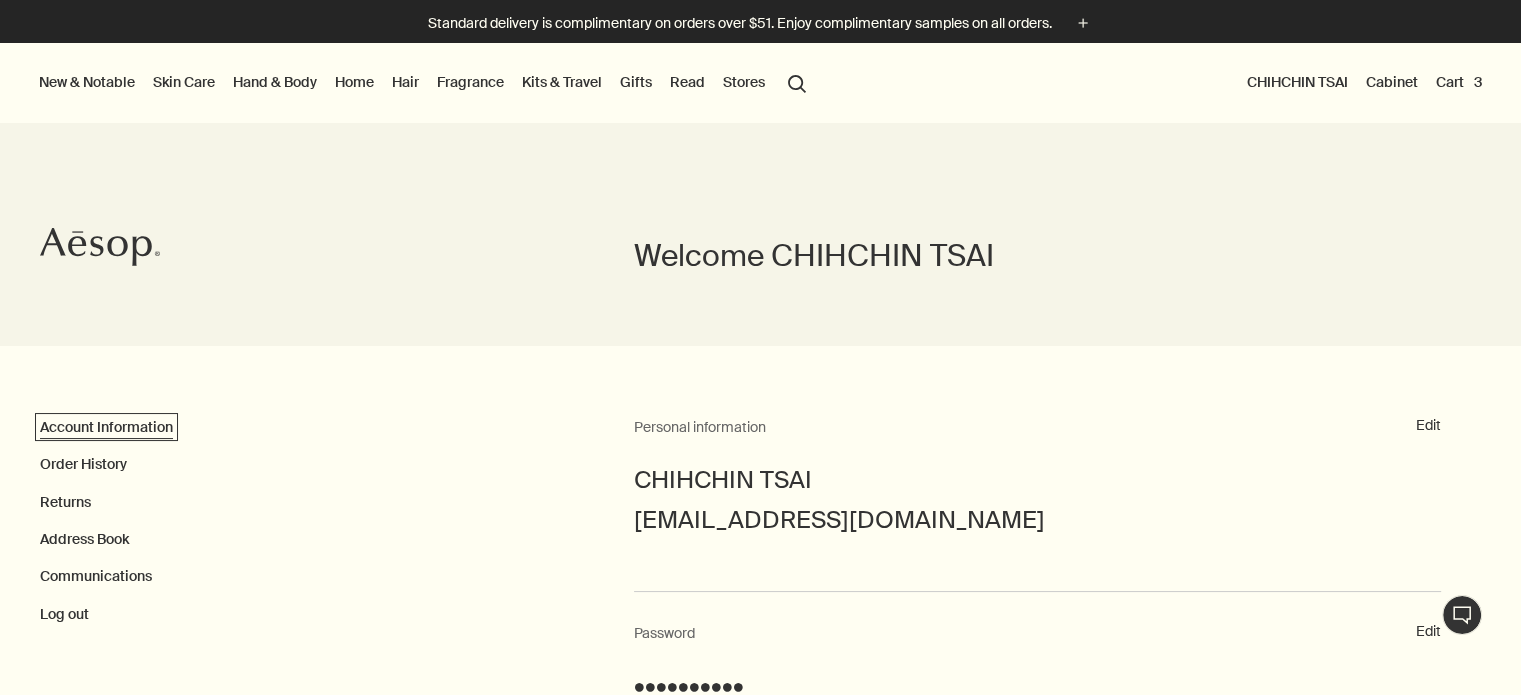 click on "Account Information" at bounding box center (106, 427) 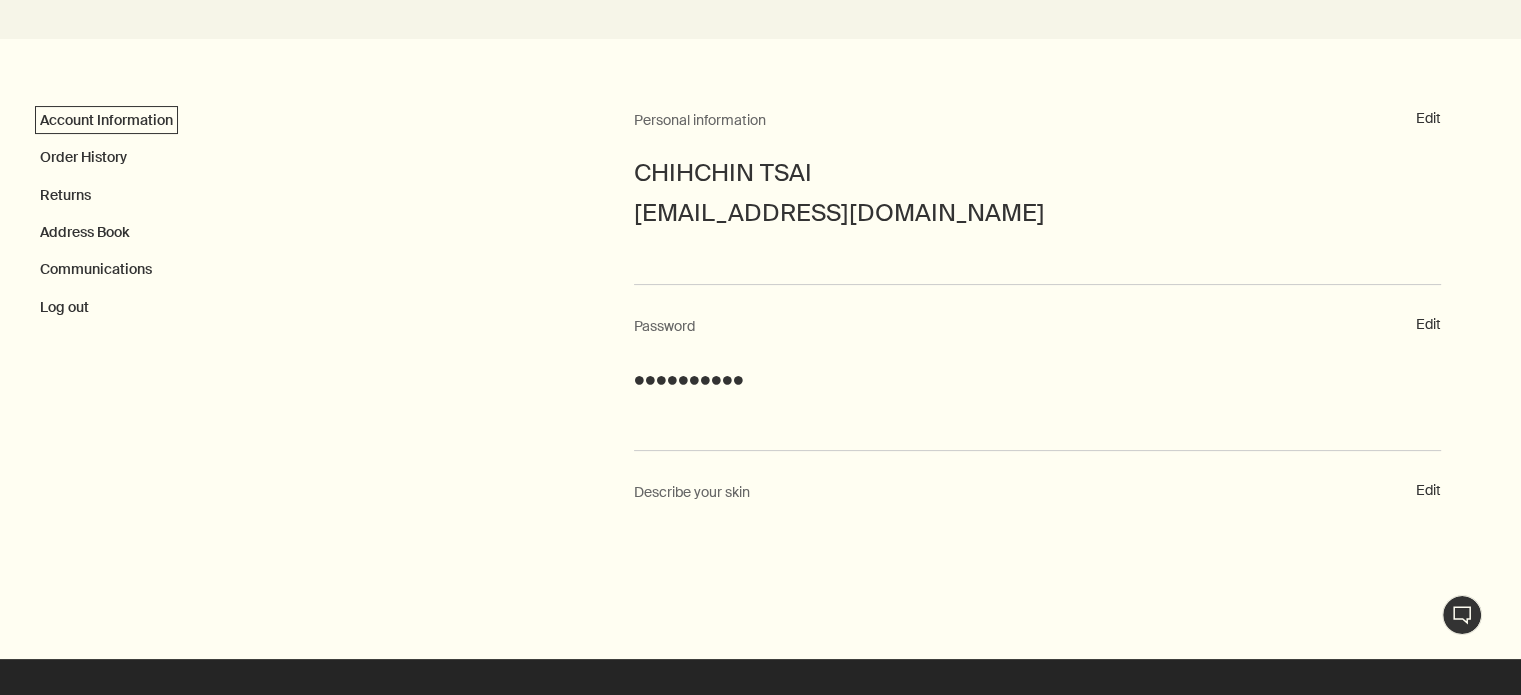 scroll, scrollTop: 400, scrollLeft: 0, axis: vertical 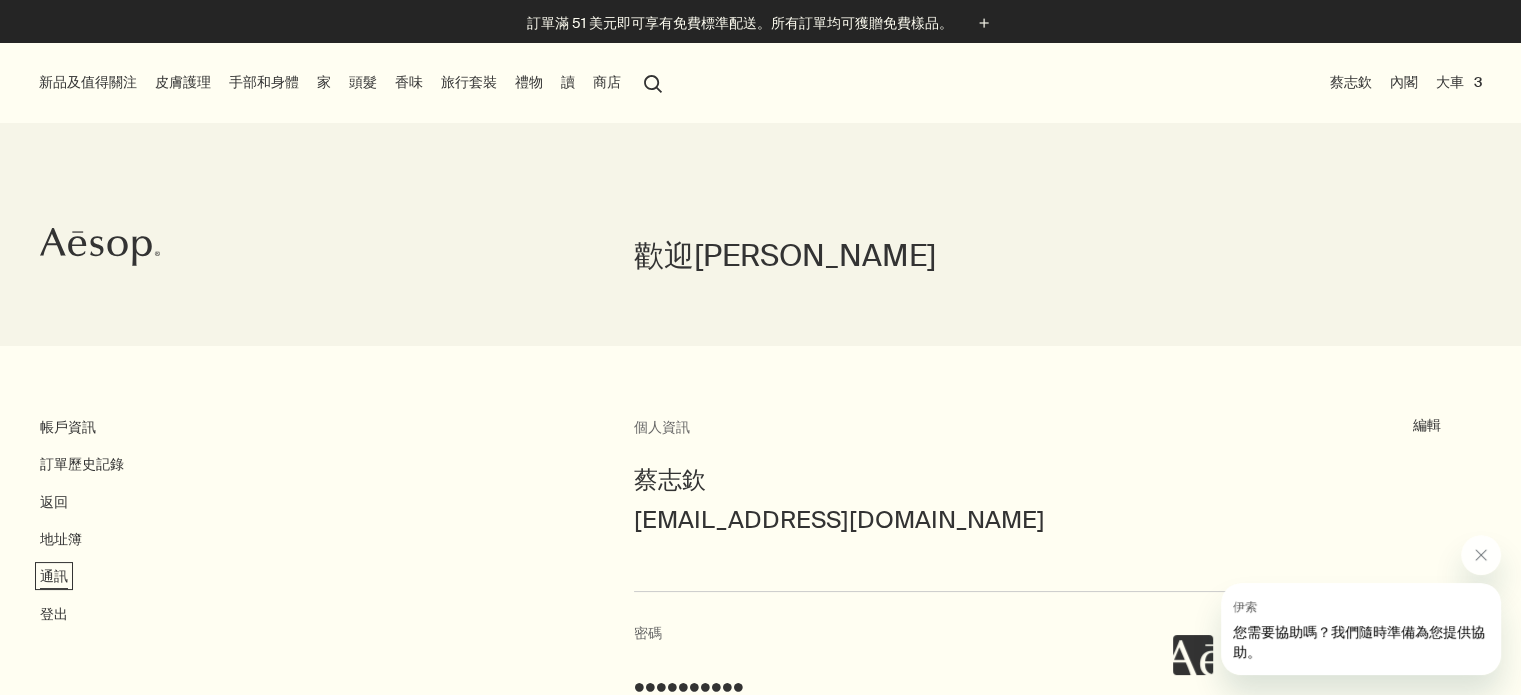 click on "通訊" at bounding box center [54, 576] 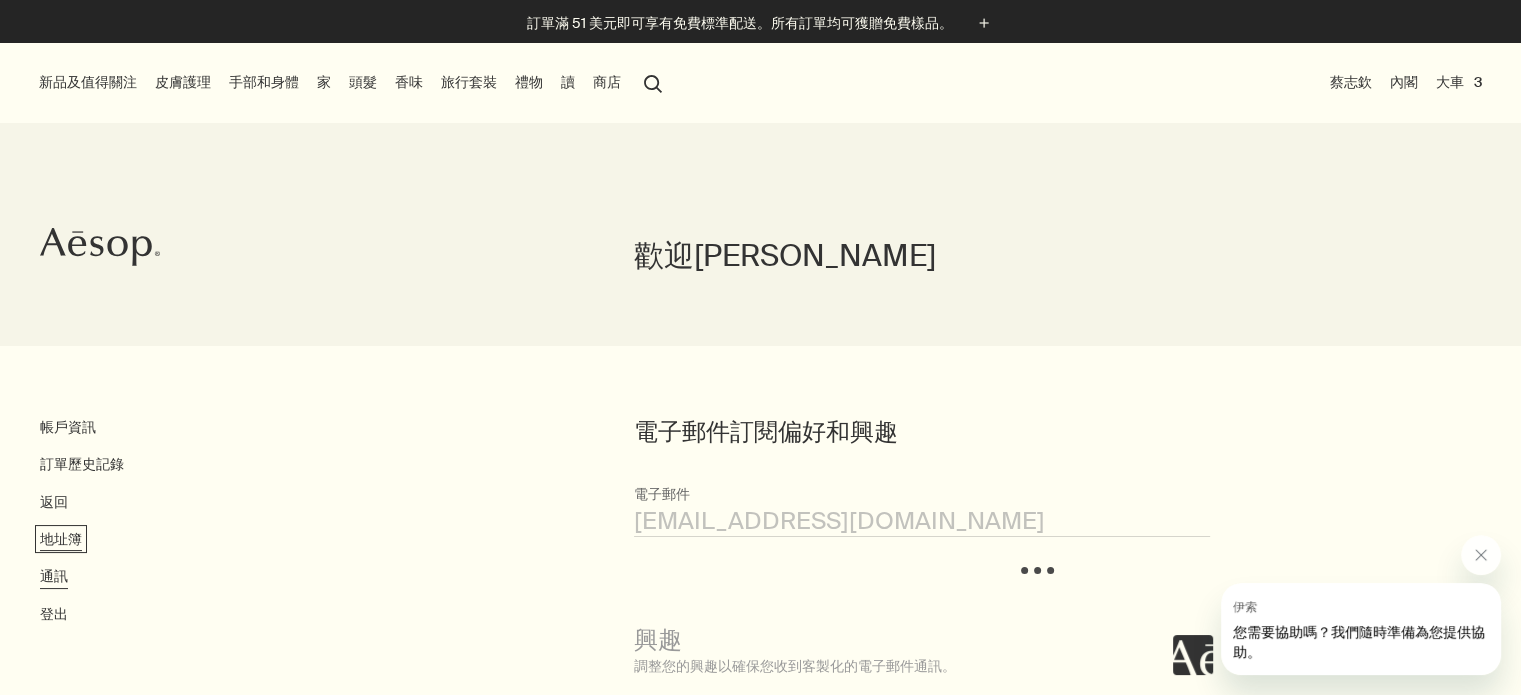 click on "地址簿" at bounding box center (61, 539) 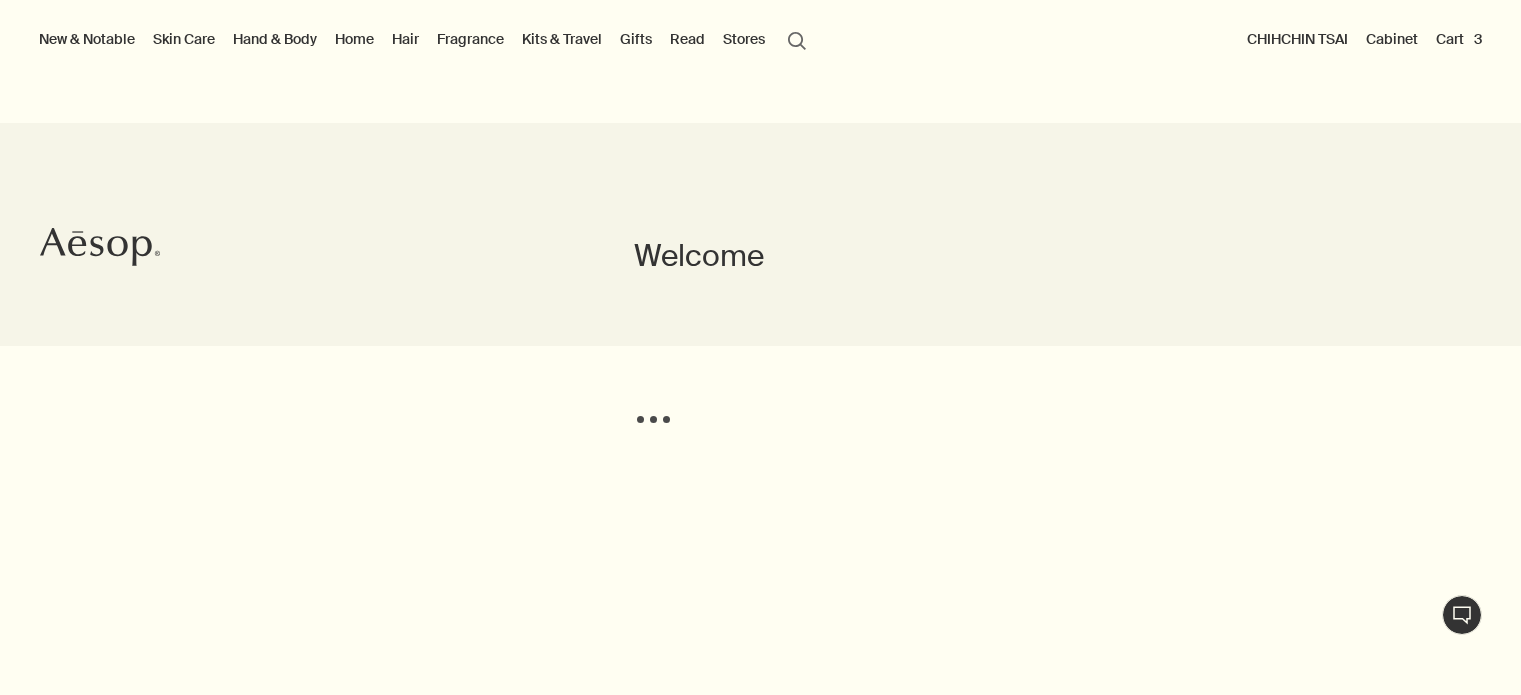 scroll, scrollTop: 0, scrollLeft: 0, axis: both 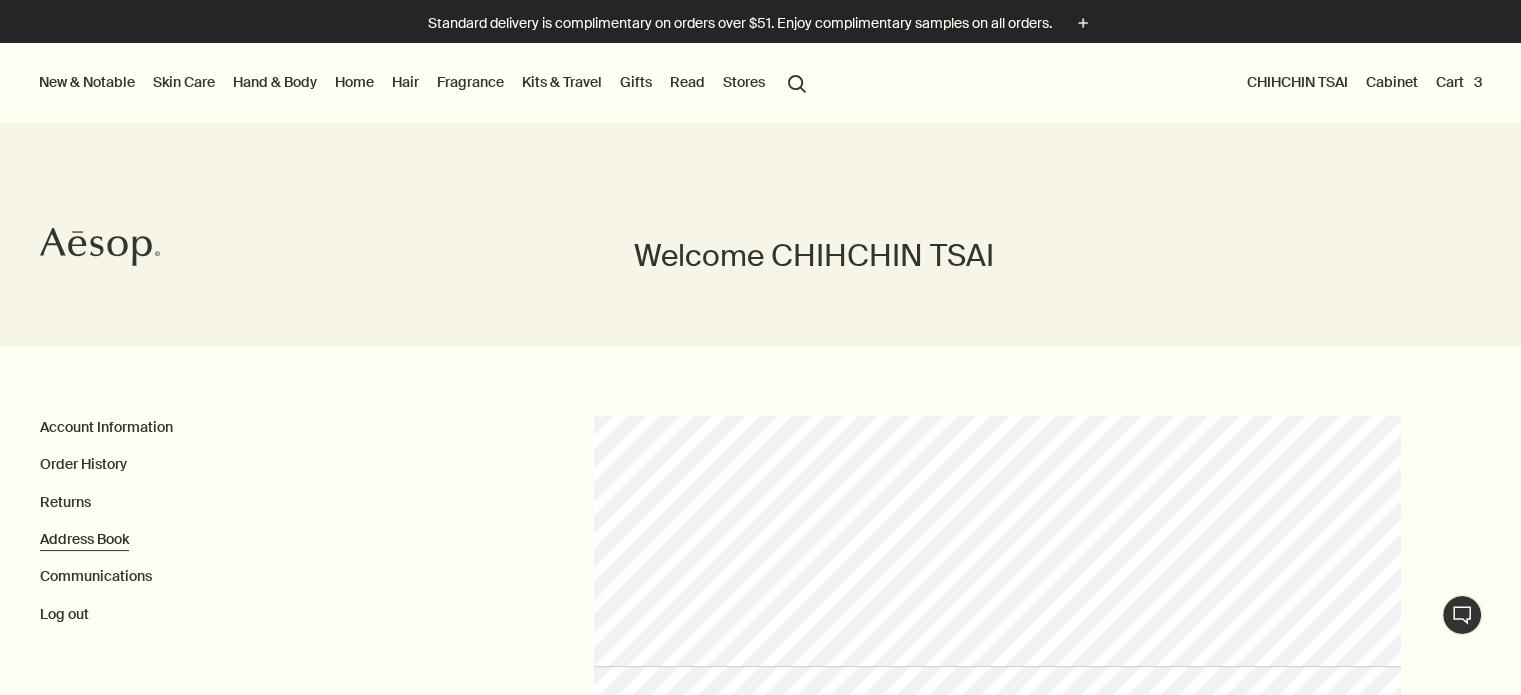 click on "Cart 3" at bounding box center [1459, 82] 